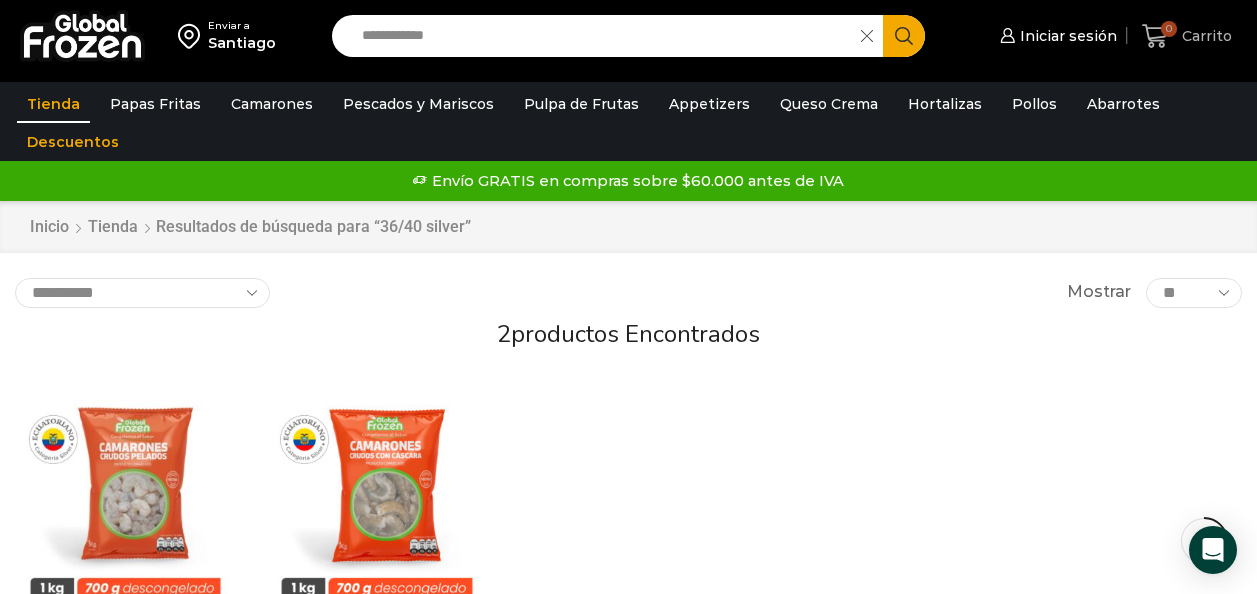 scroll, scrollTop: 276, scrollLeft: 0, axis: vertical 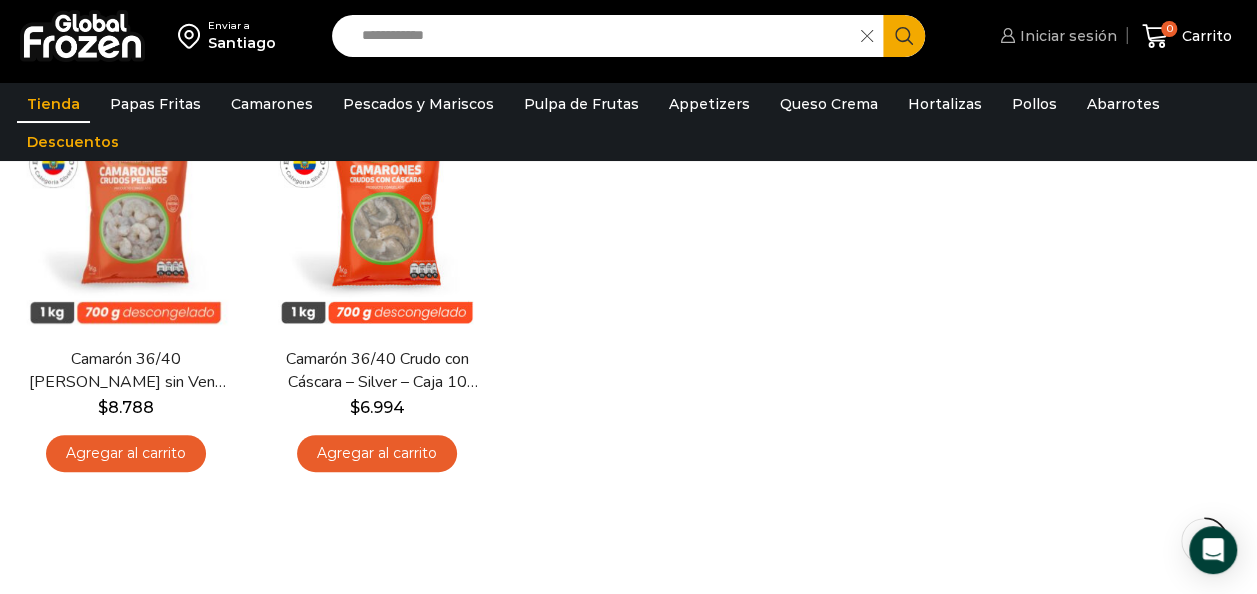 click on "Iniciar sesión" at bounding box center [1066, 36] 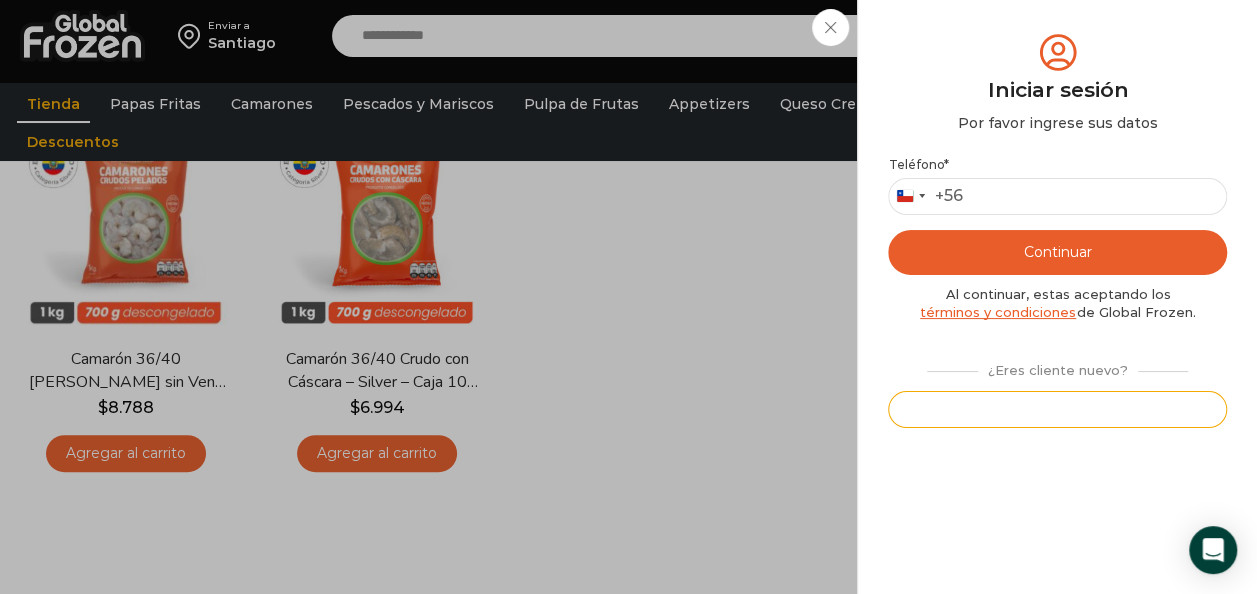 click on "Registrarse" at bounding box center [1057, 409] 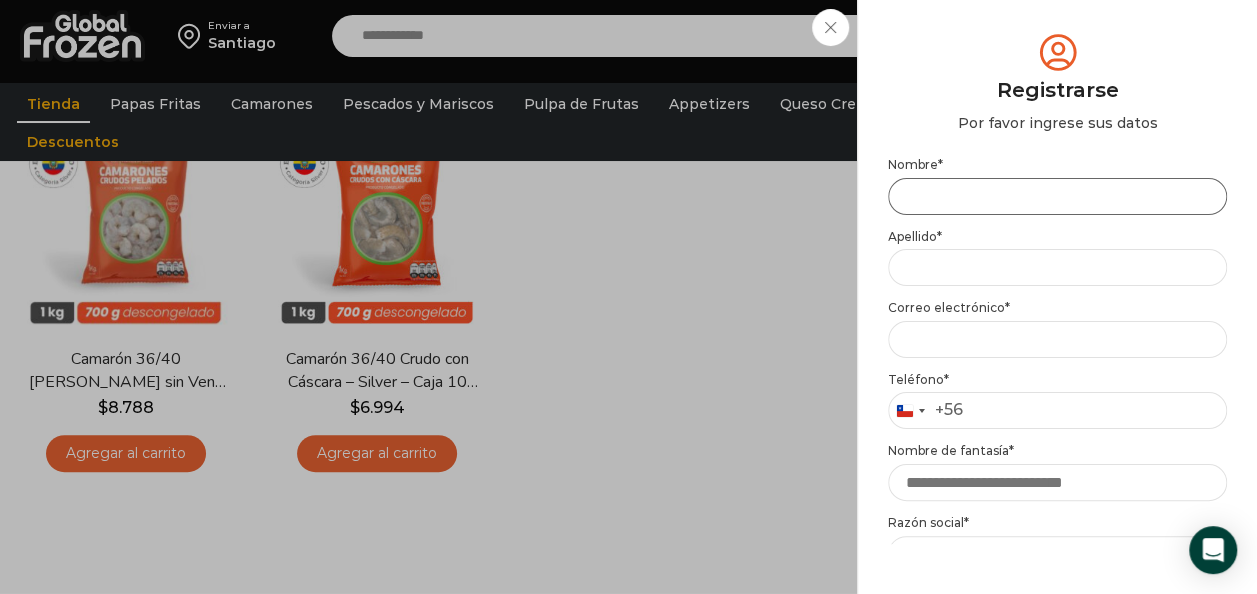 click on "Nombre  *" at bounding box center (1057, 196) 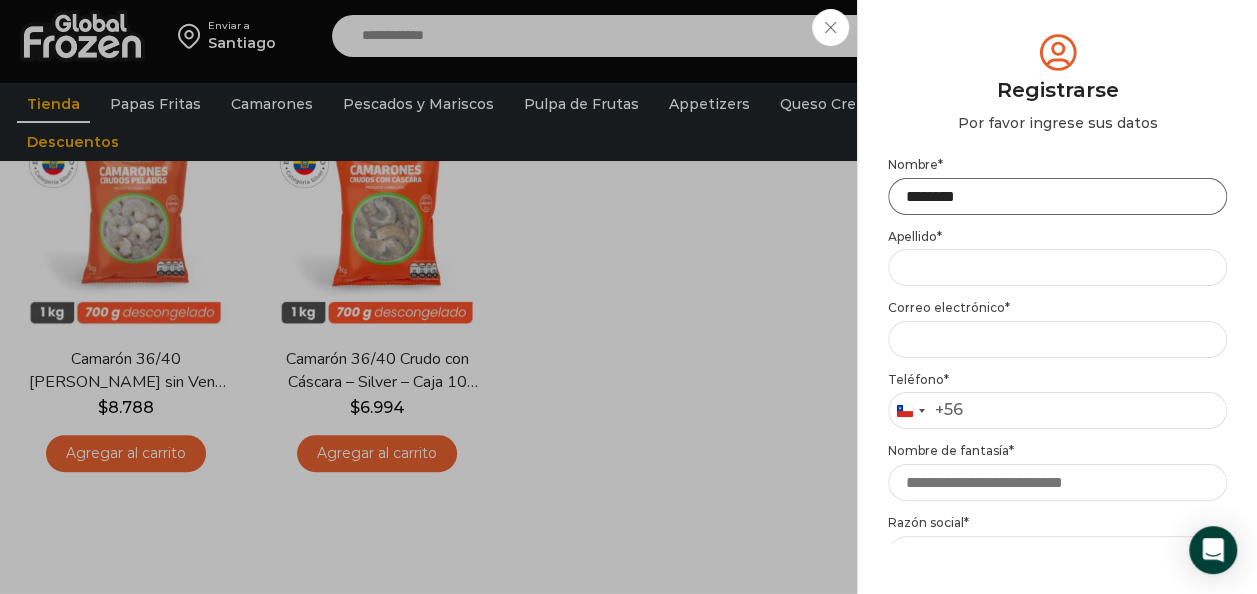 type on "*******" 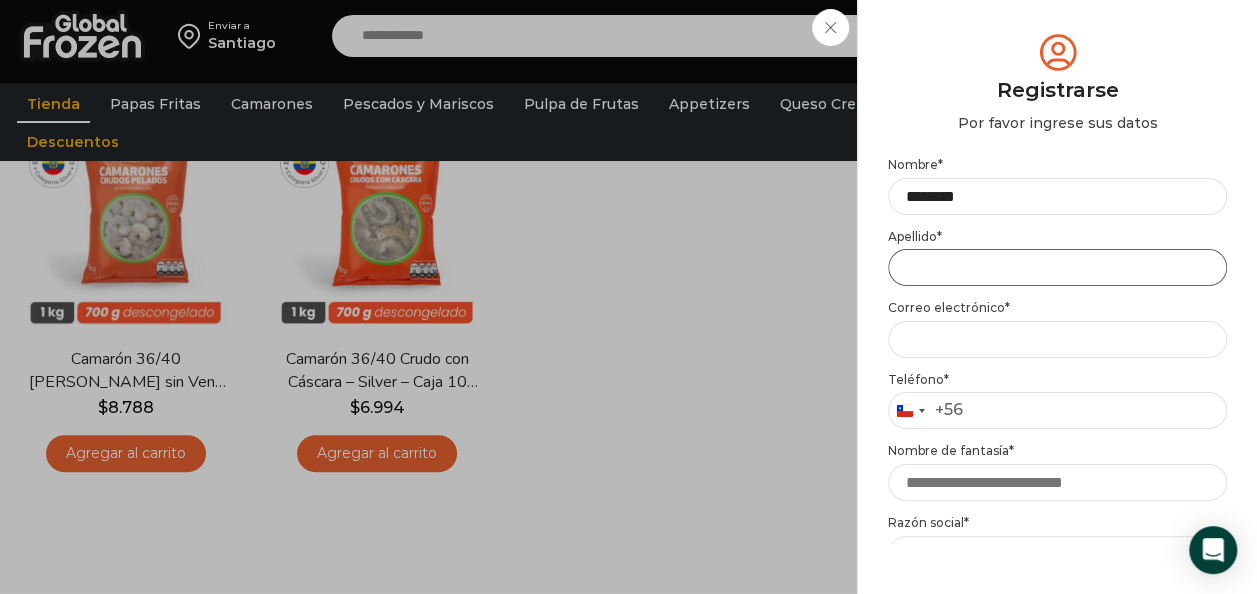 click on "Apellido  *" at bounding box center (1057, 267) 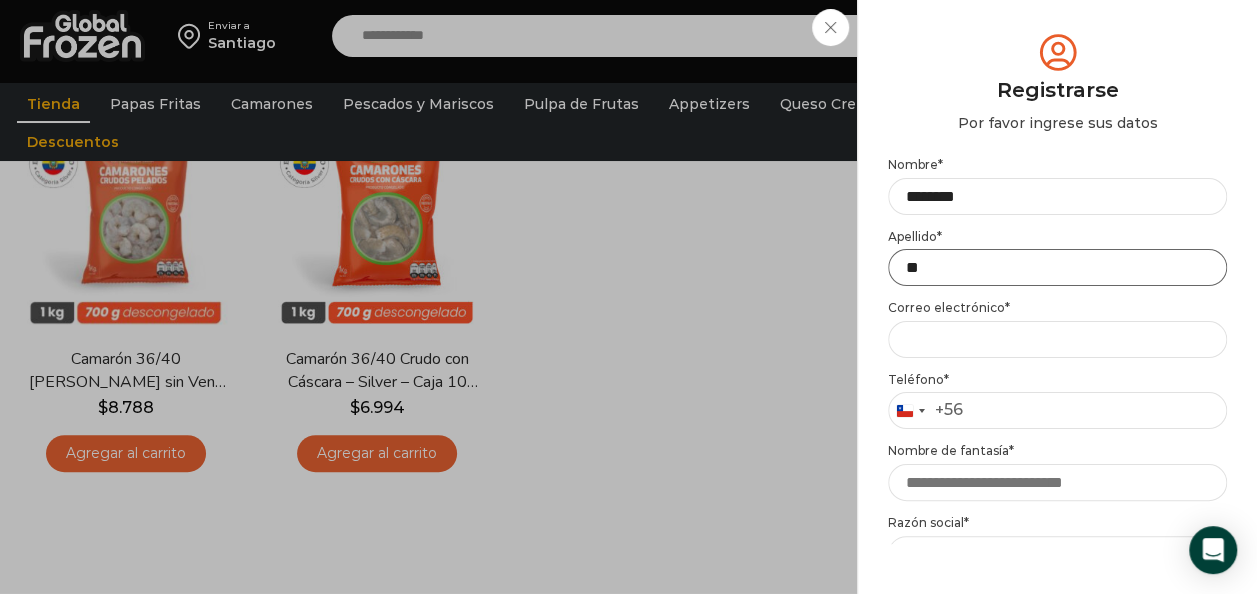 type on "**" 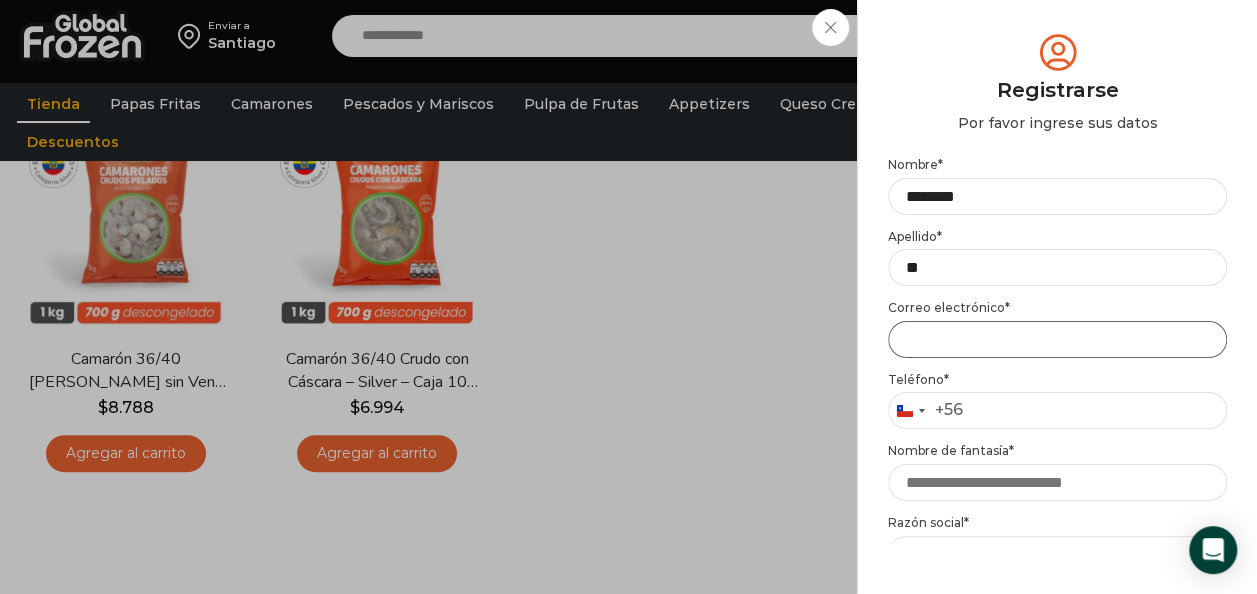 click on "Email address                                          *" at bounding box center (1057, 339) 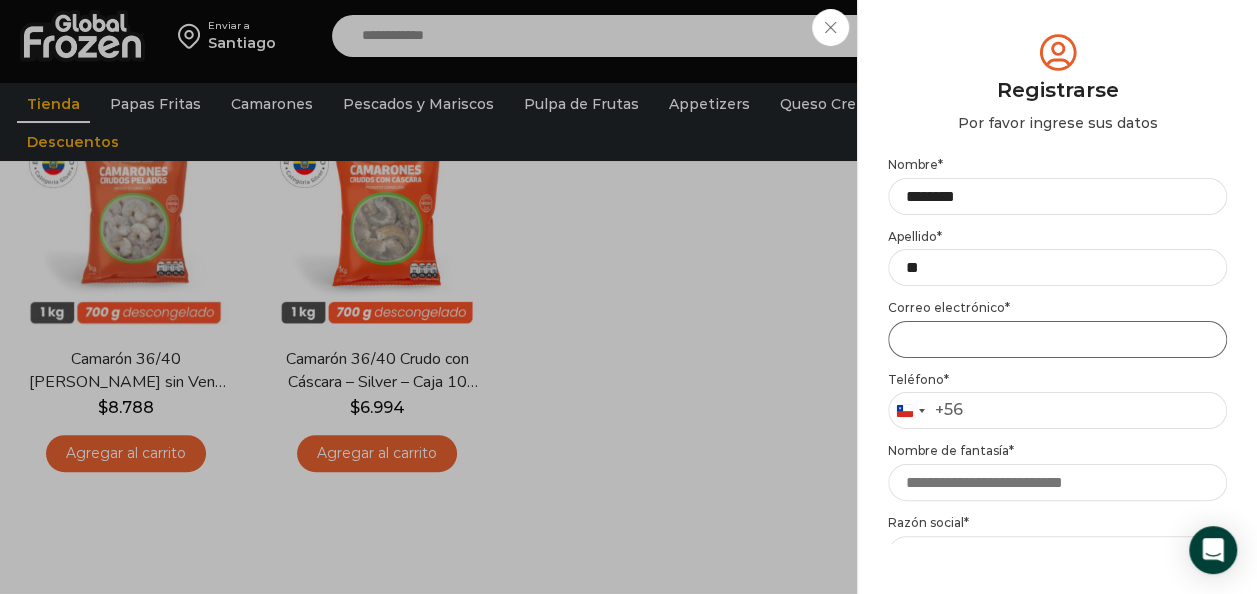 click on "Email address                                          *" at bounding box center [1057, 339] 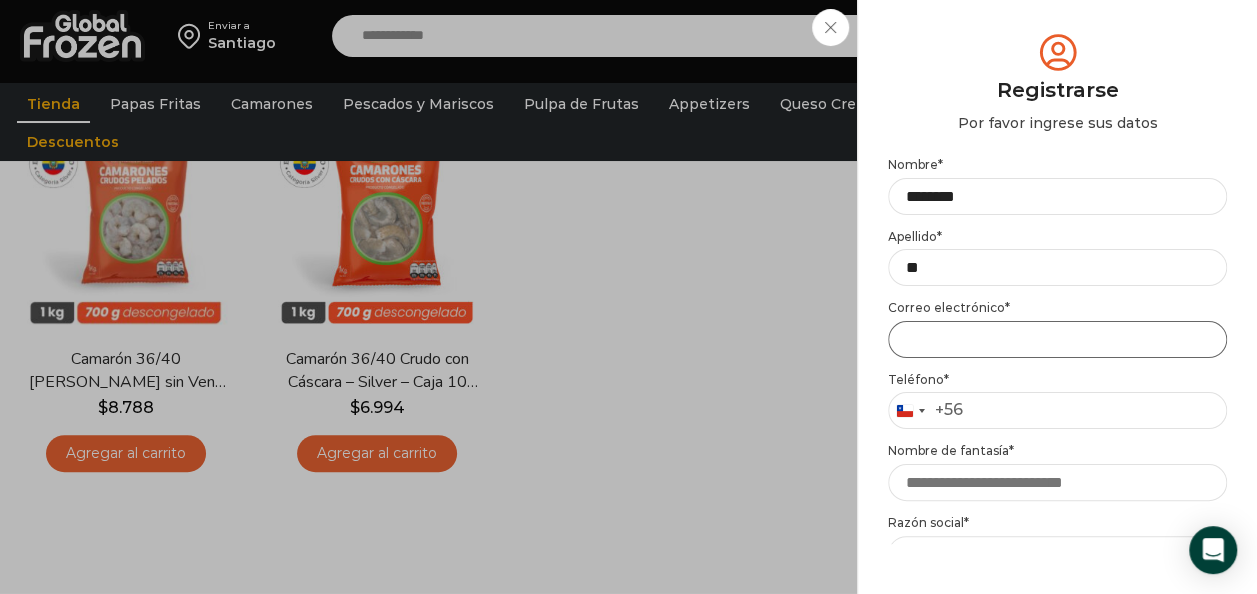 paste on "**********" 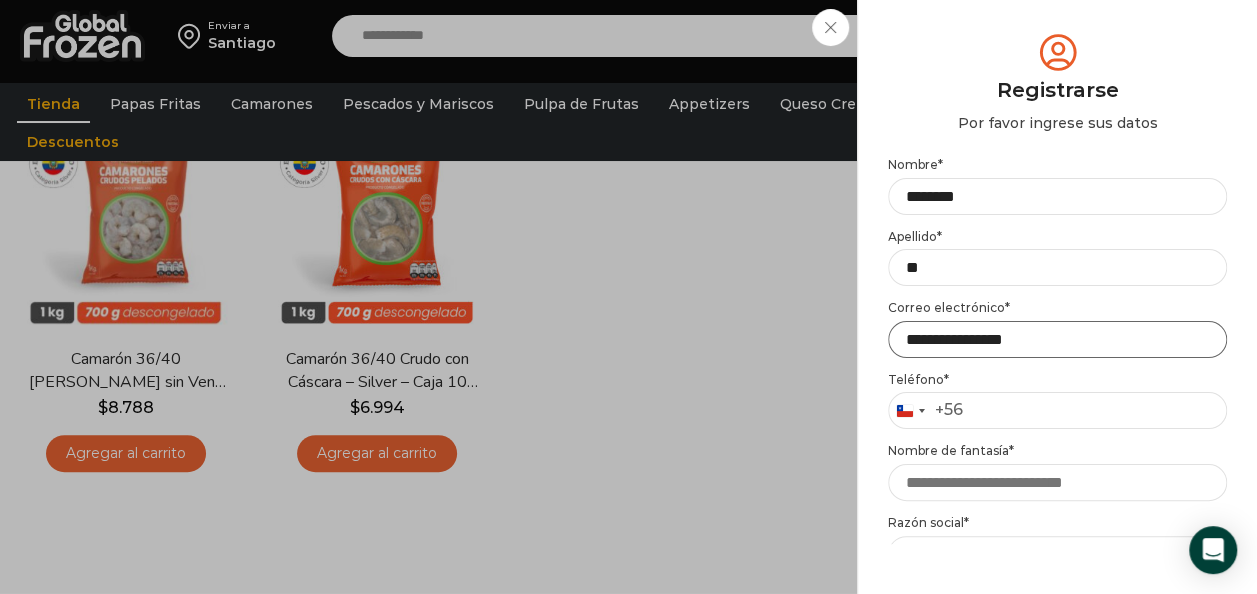 type on "**********" 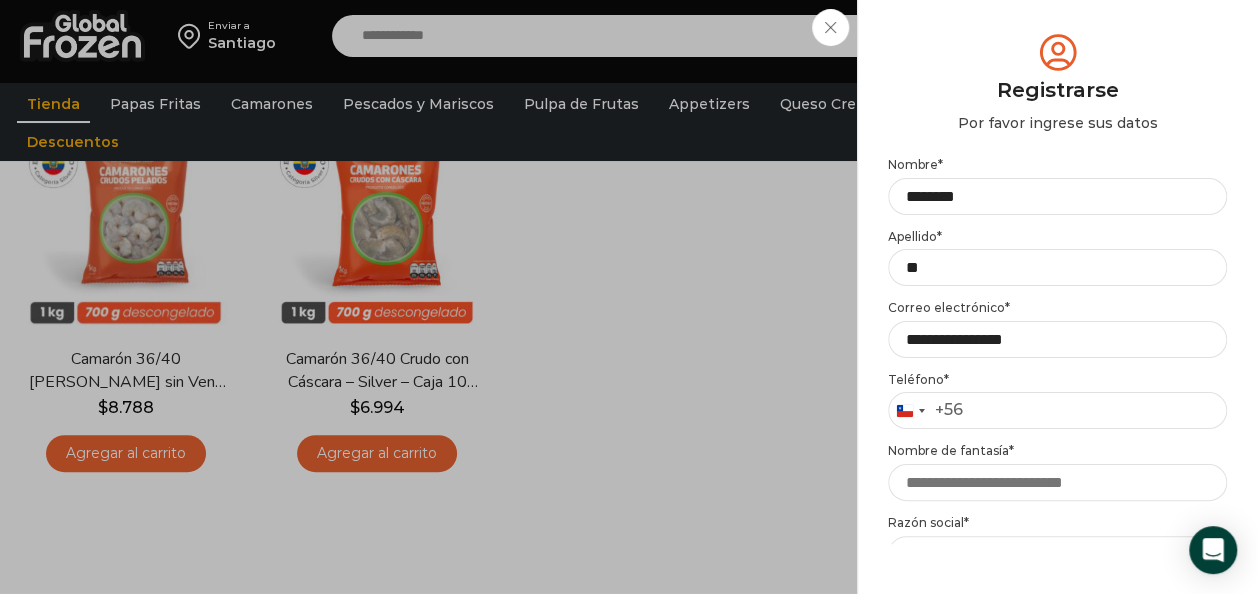 click on "Teléfono  *" at bounding box center (1057, 380) 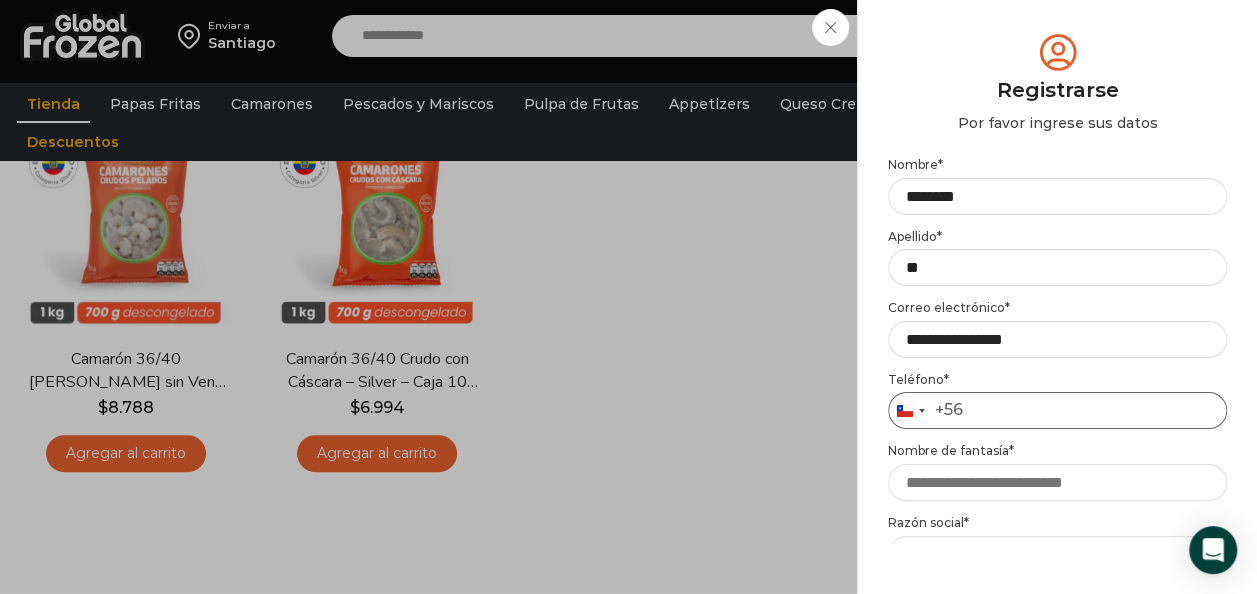 click on "Teléfono  *" at bounding box center [1057, 410] 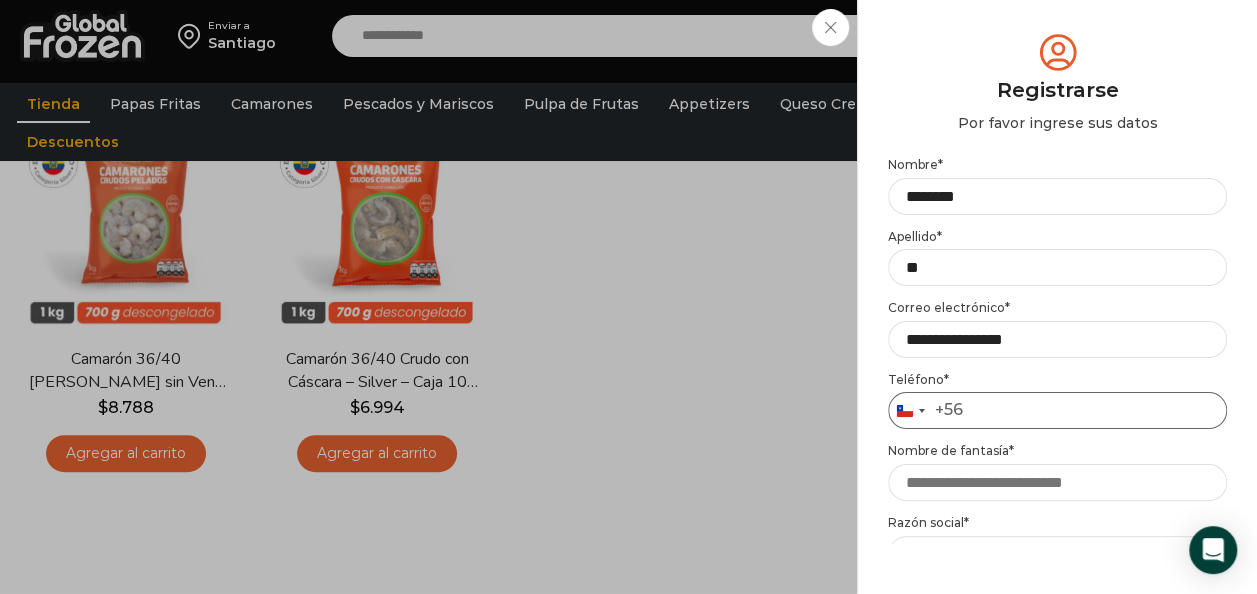 click on "Teléfono  *" at bounding box center [1057, 410] 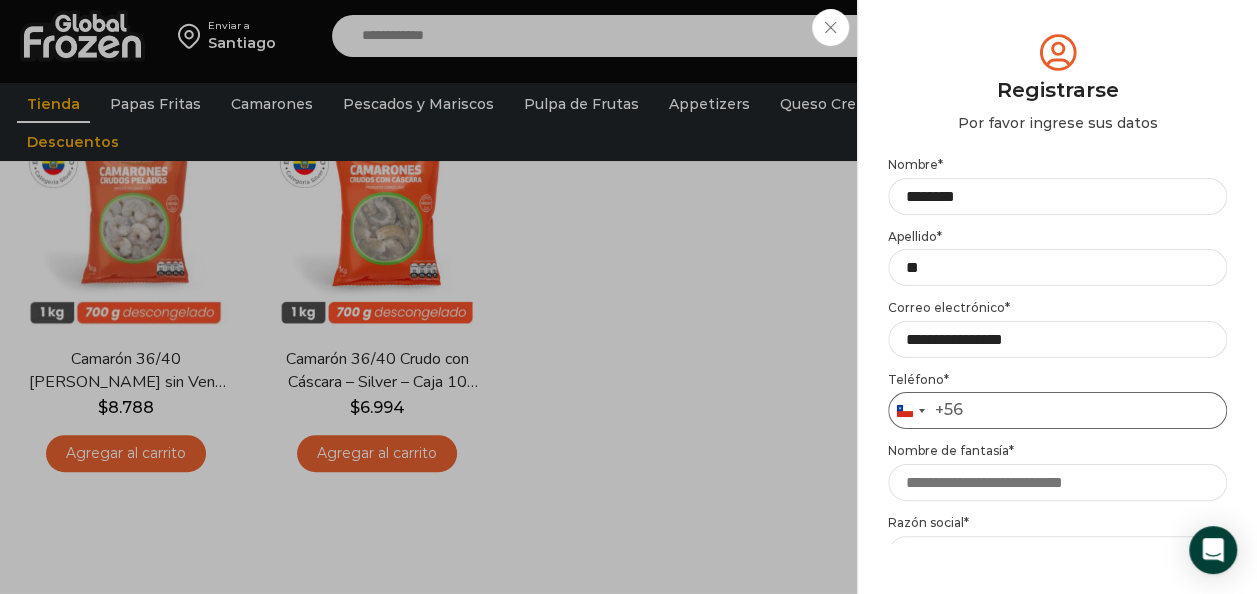 paste on "**********" 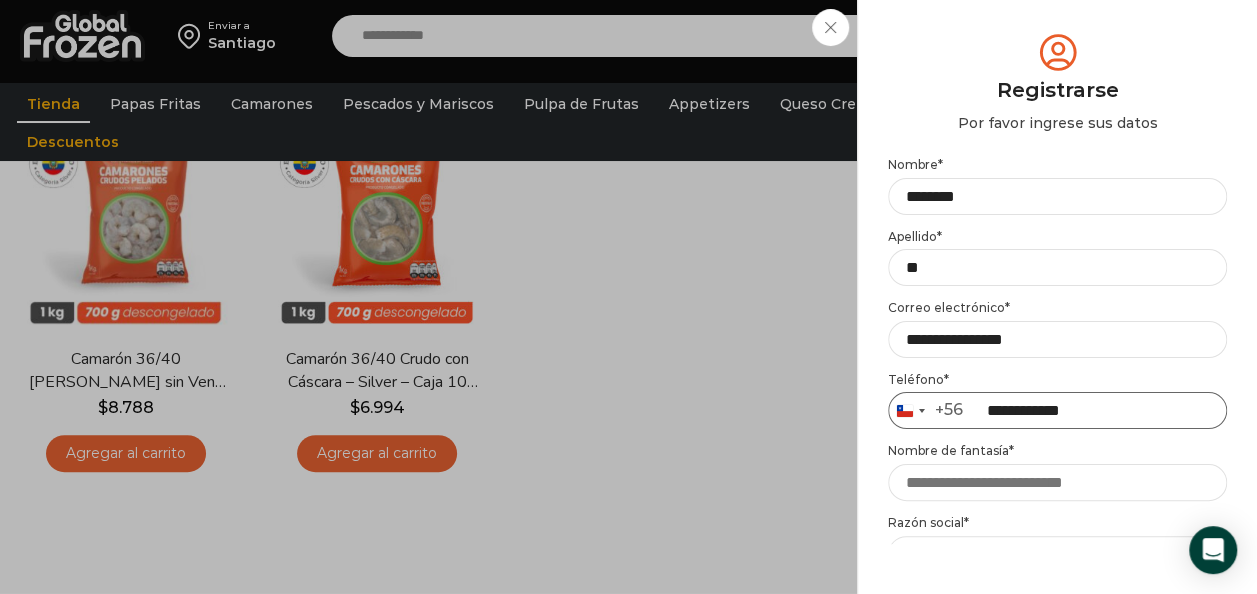 drag, startPoint x: 1015, startPoint y: 411, endPoint x: 932, endPoint y: 406, distance: 83.15047 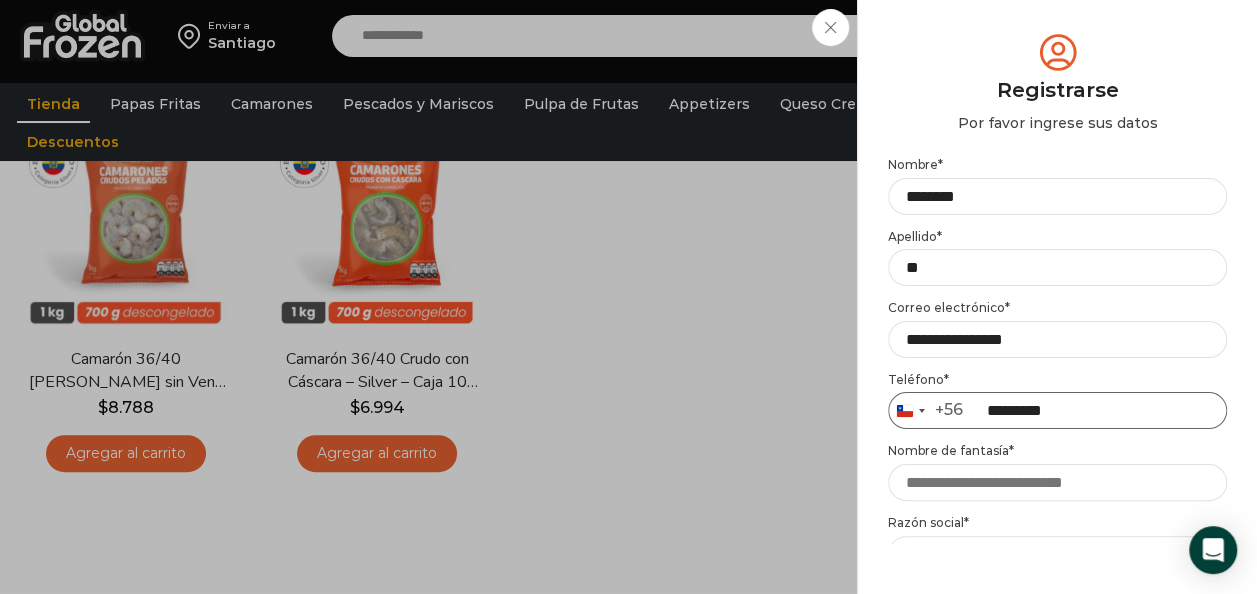click on "*********" at bounding box center [1057, 410] 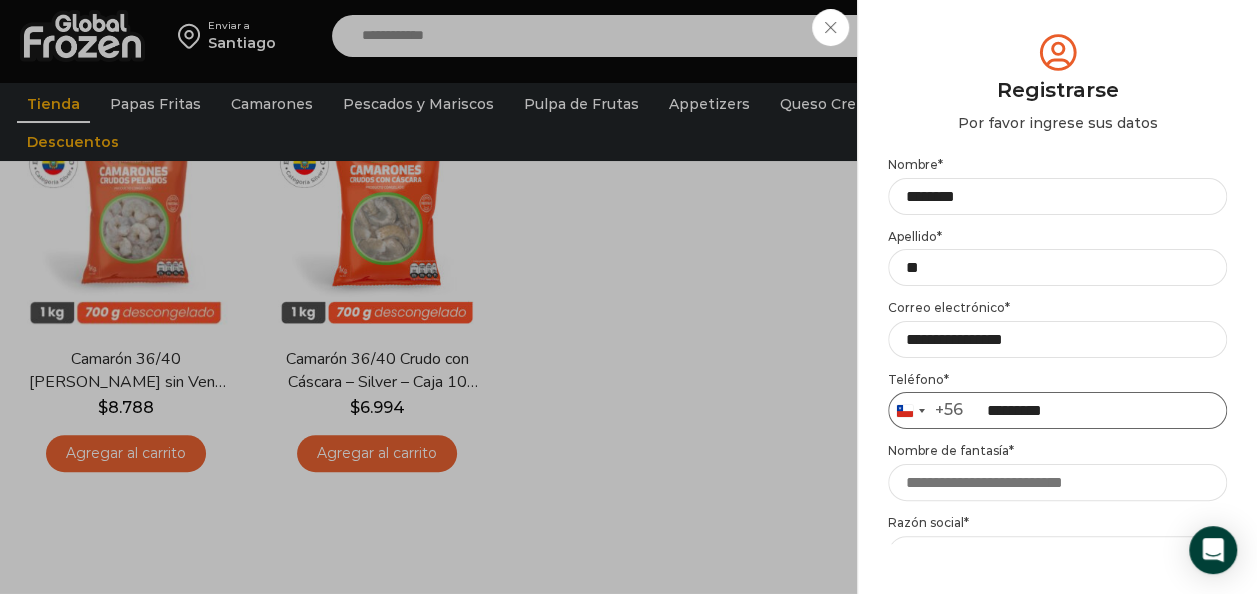 type on "*********" 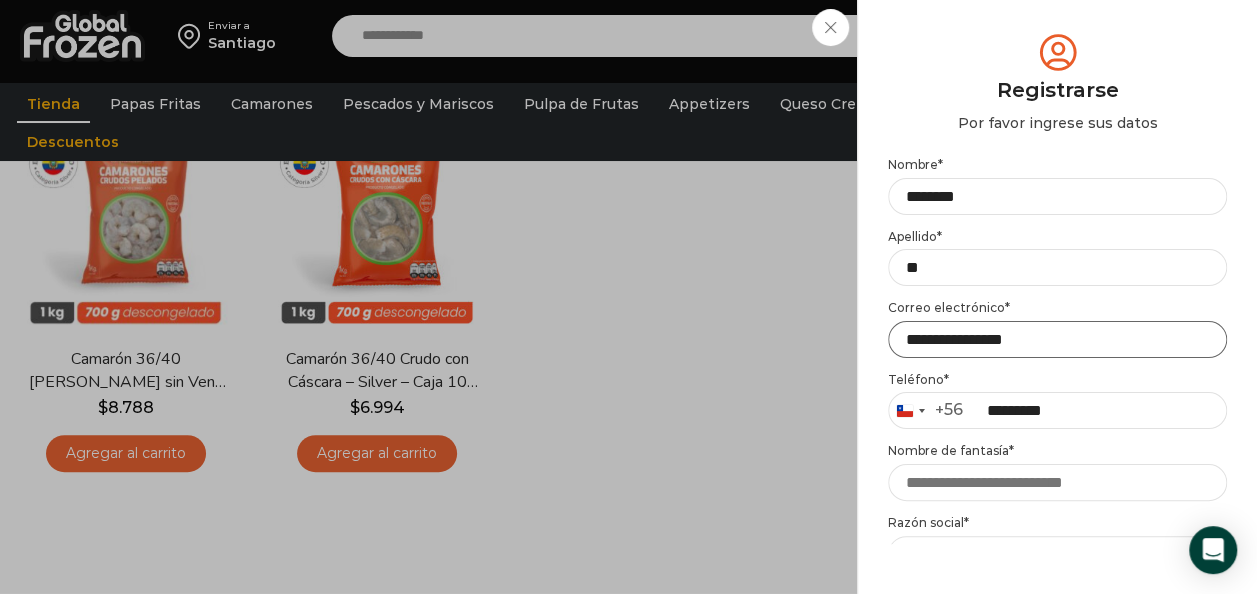 click on "**********" at bounding box center [1057, 339] 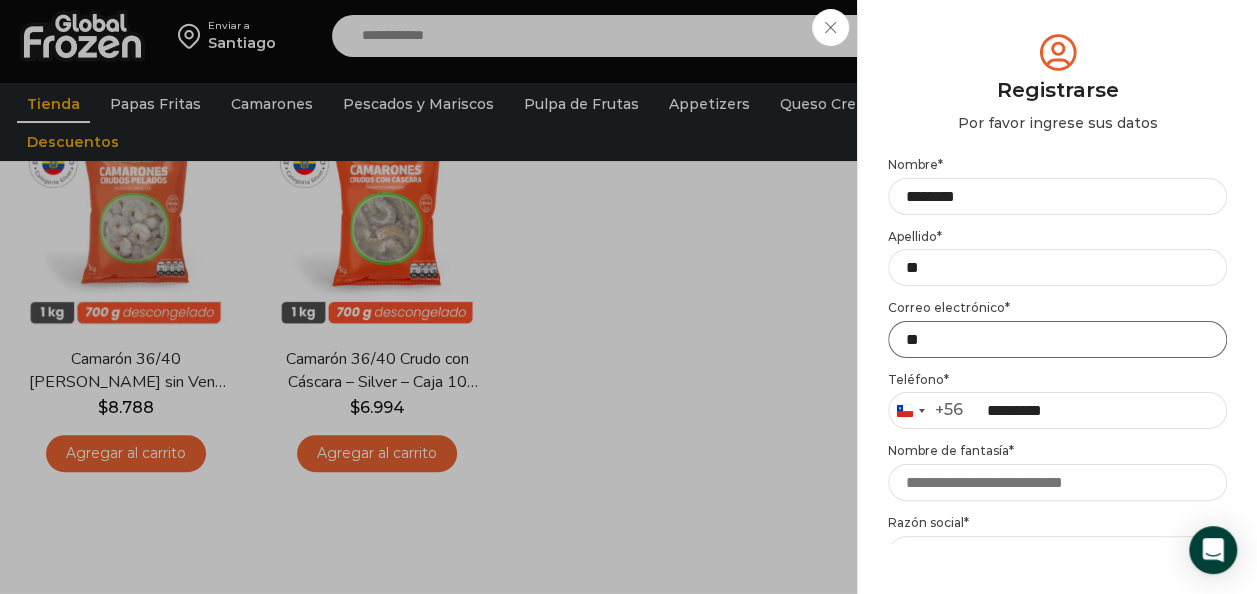 type on "*" 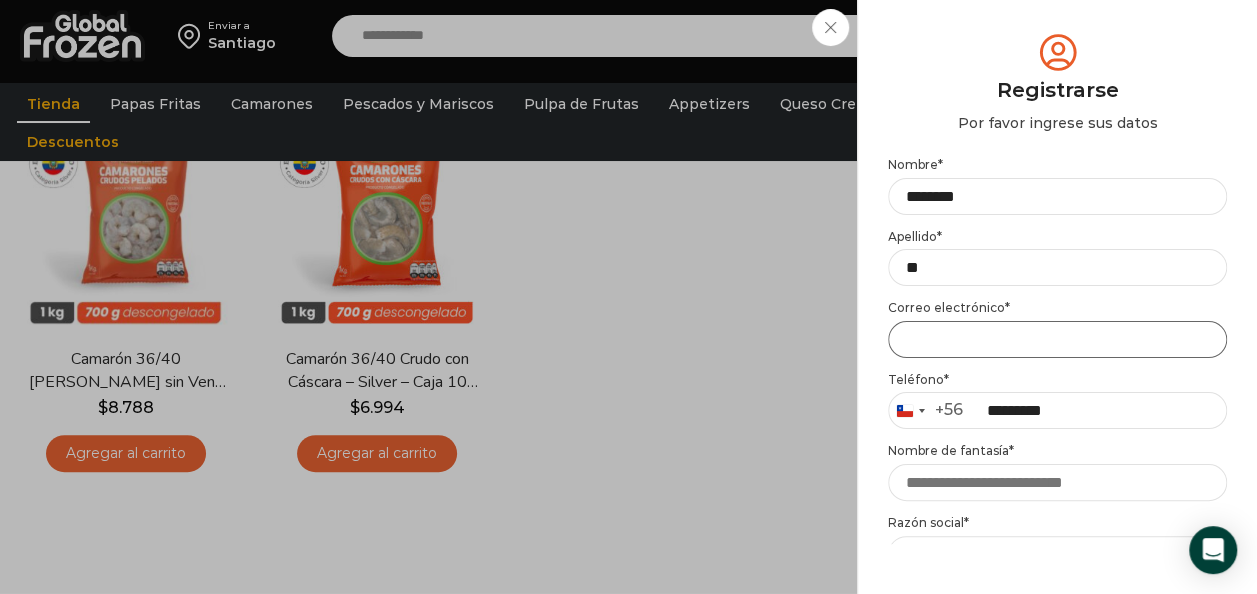 paste on "**********" 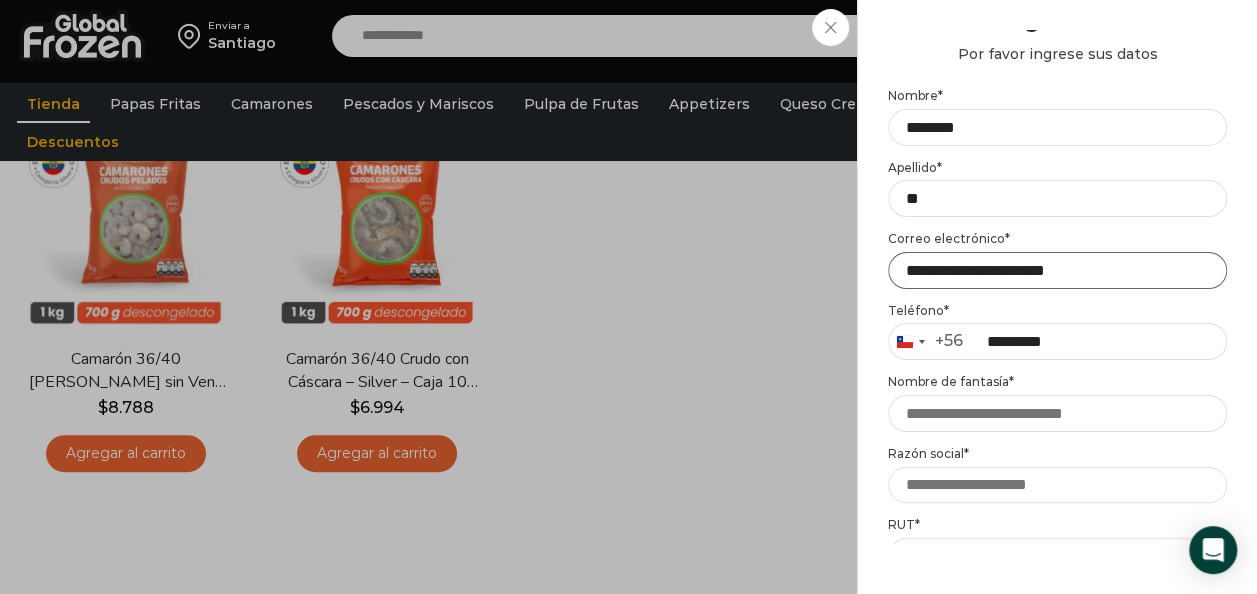 scroll, scrollTop: 100, scrollLeft: 0, axis: vertical 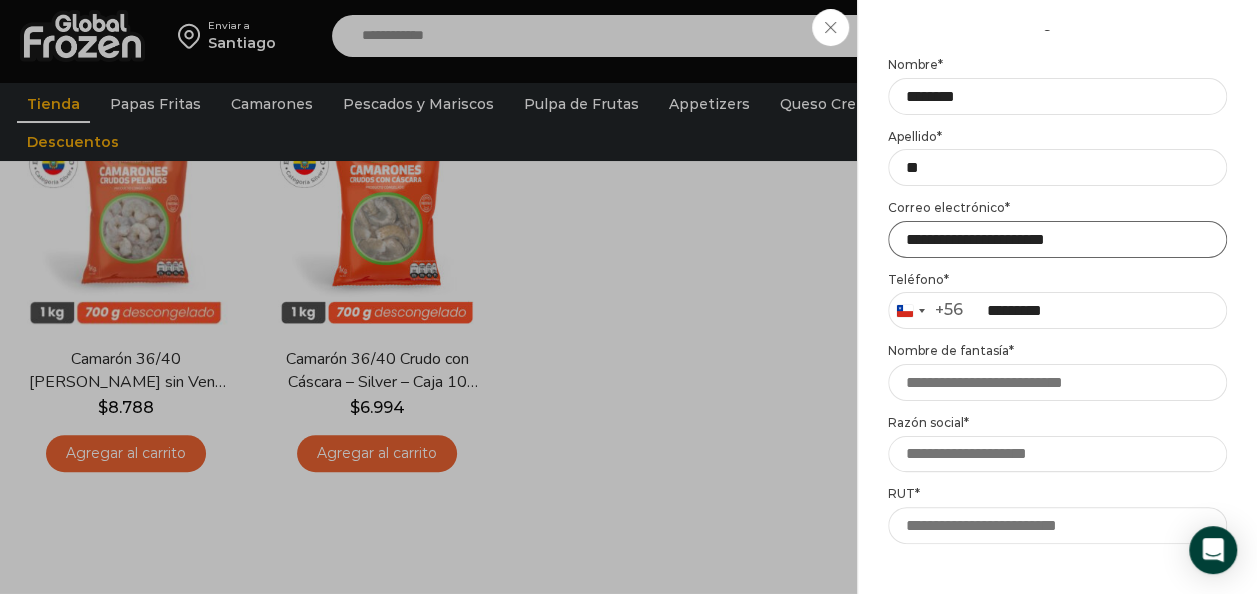 type on "**********" 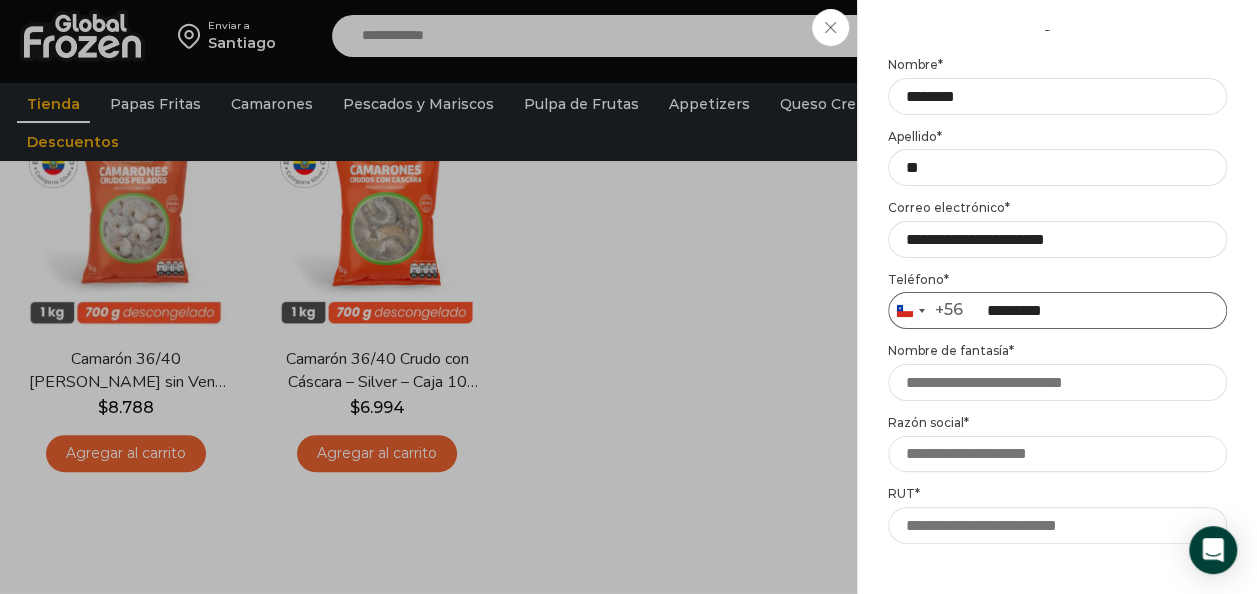 click on "*********" at bounding box center [1057, 310] 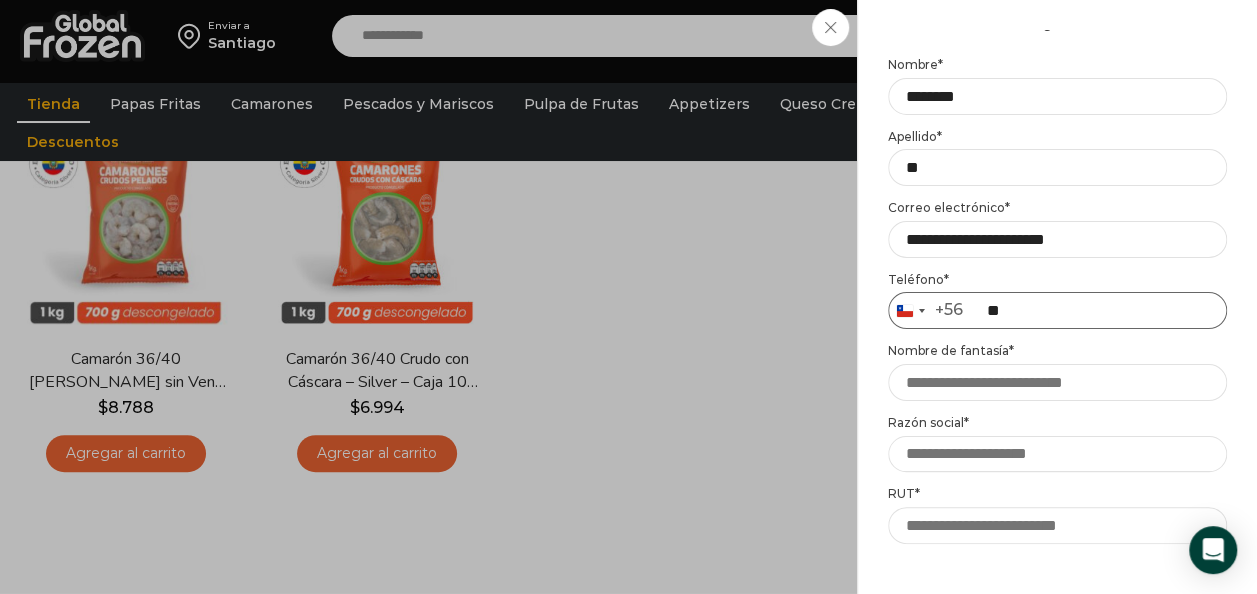 type on "*" 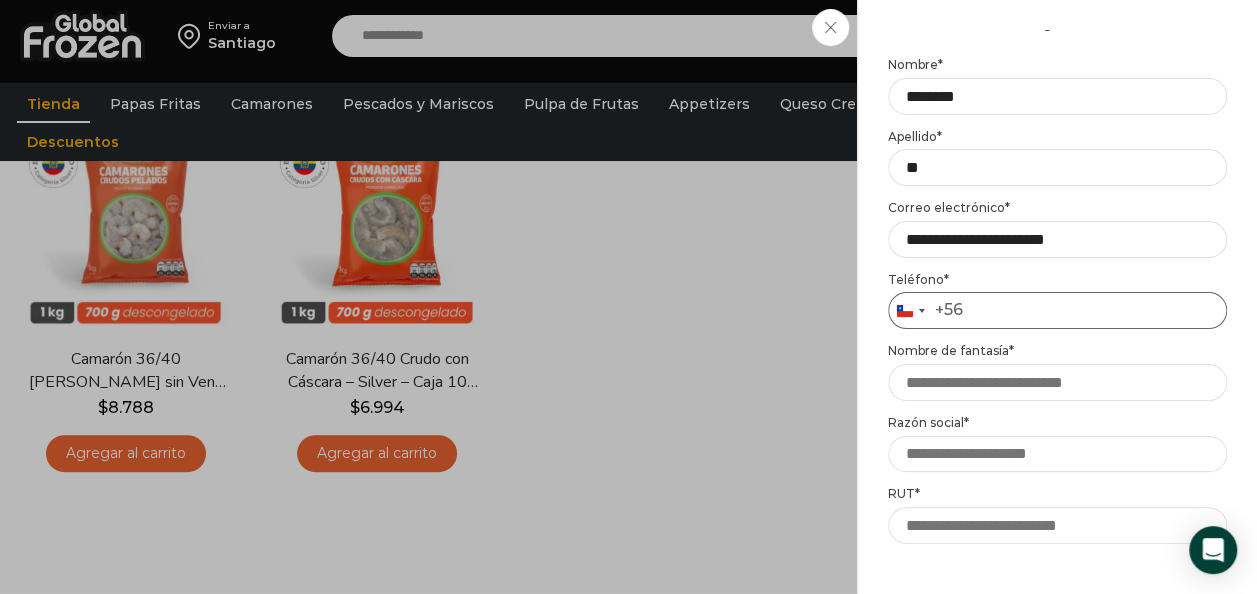 paste on "*********" 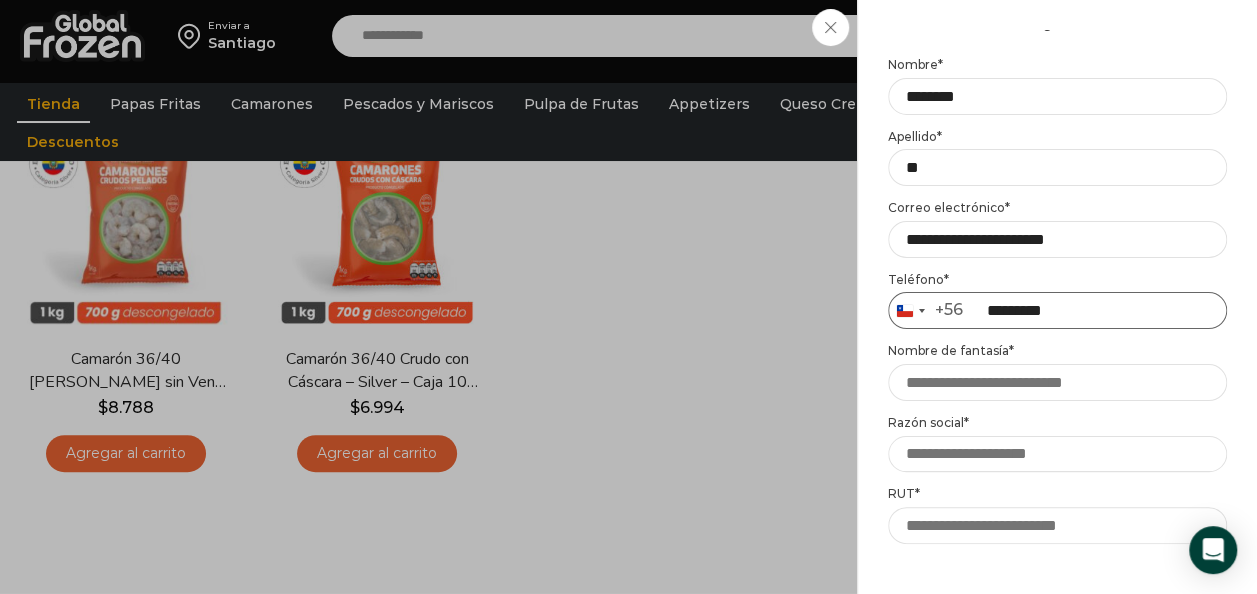 type on "*********" 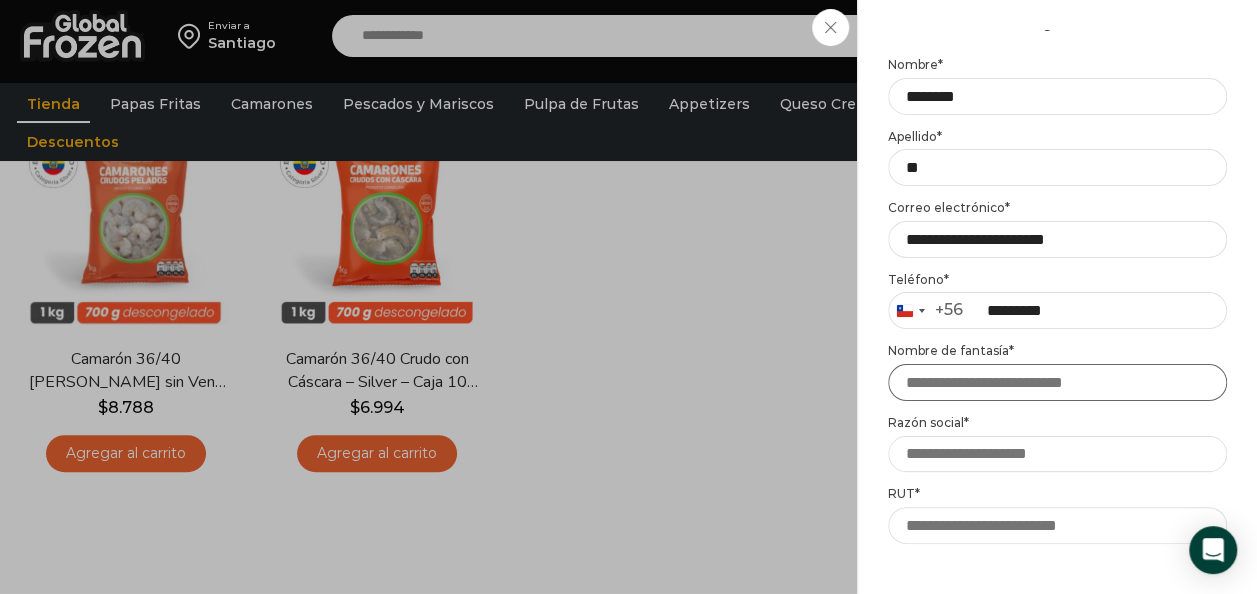 click on "Nombre de fantasía  *" at bounding box center [1057, 382] 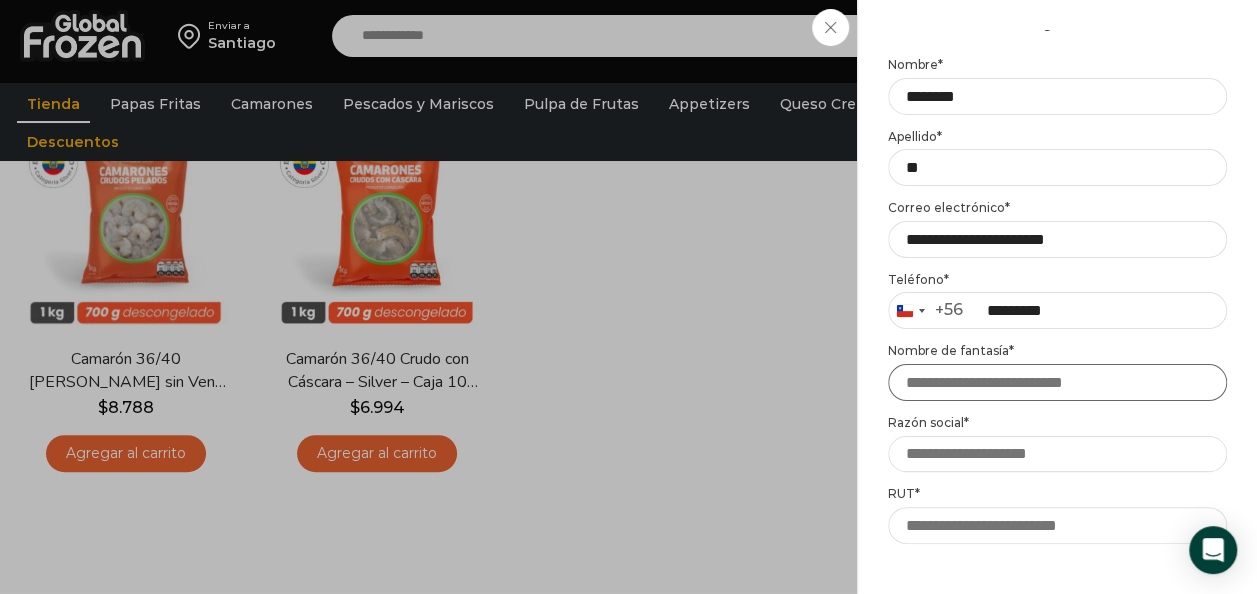 paste on "**********" 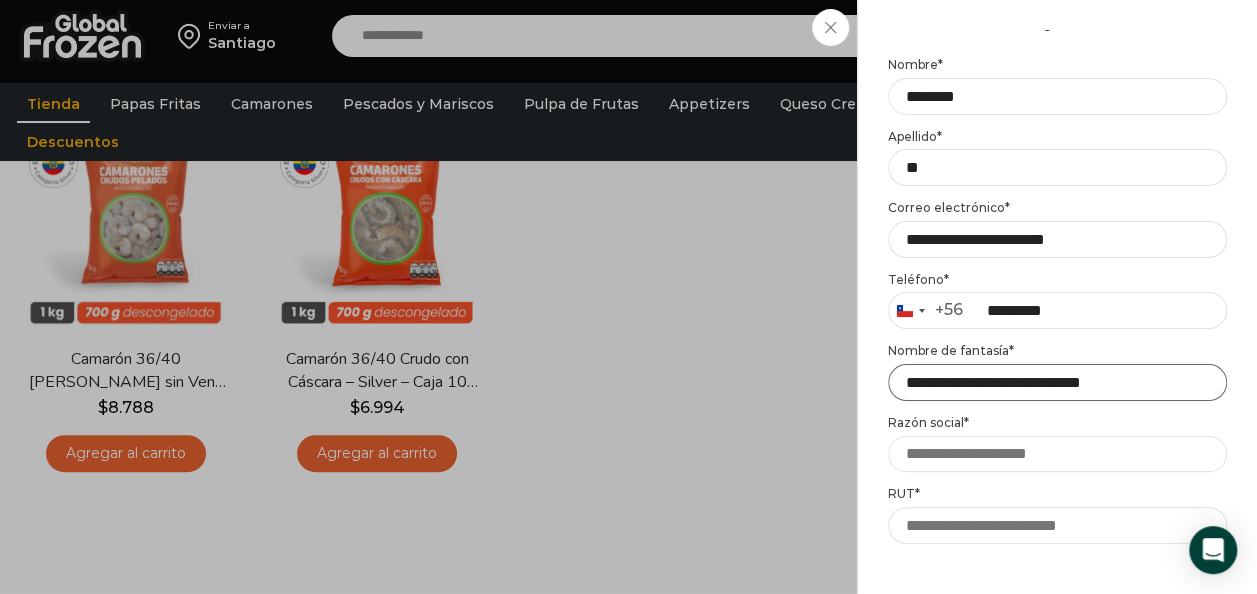 type on "**********" 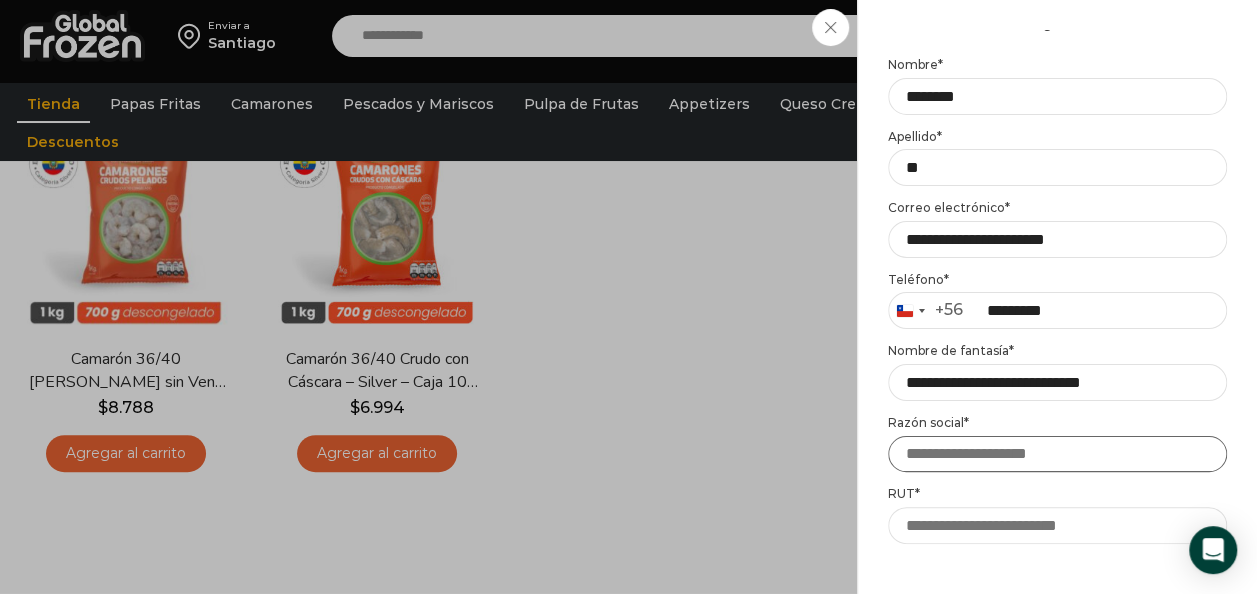 click on "Razón social  *" at bounding box center [1057, 454] 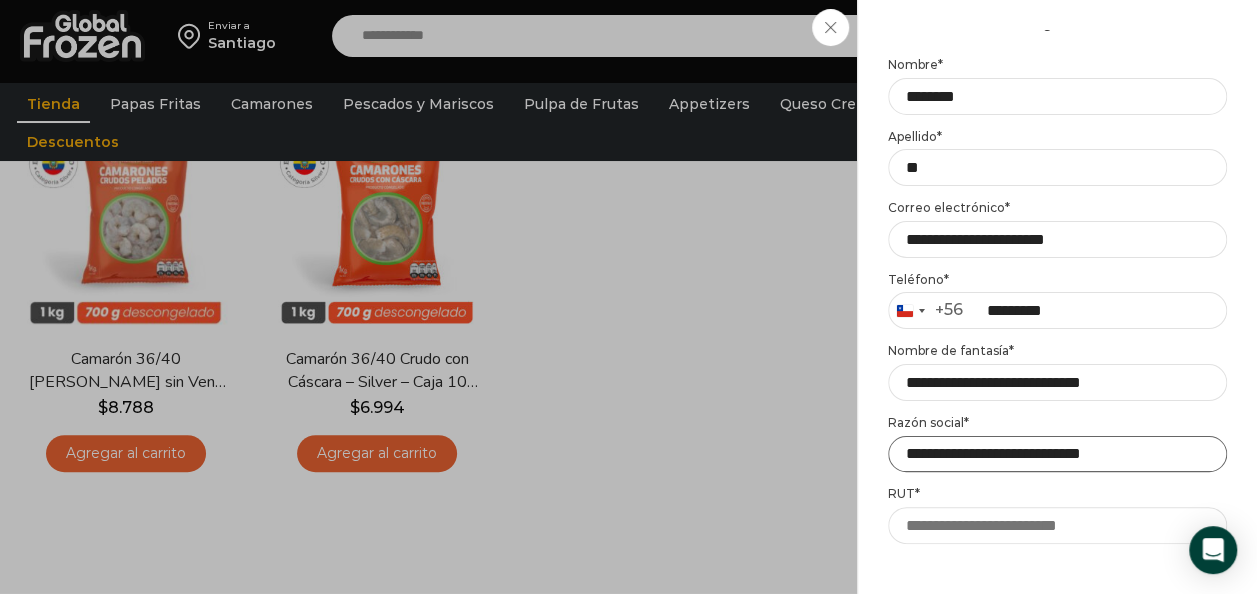 type on "**********" 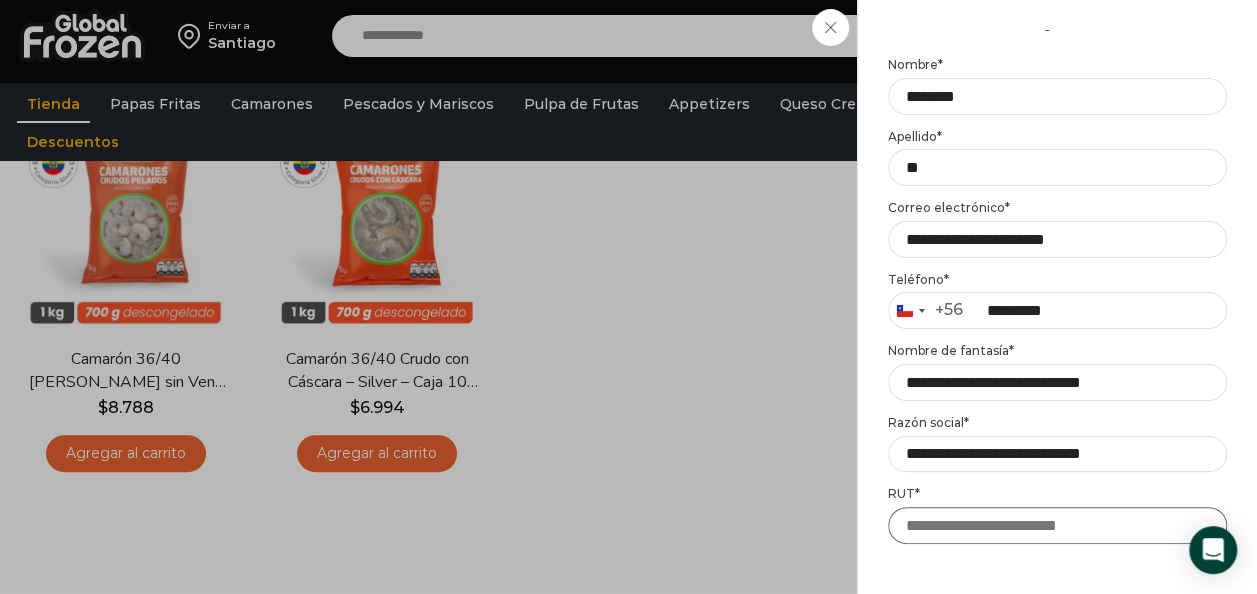 click on "RUT  *" at bounding box center [1057, 525] 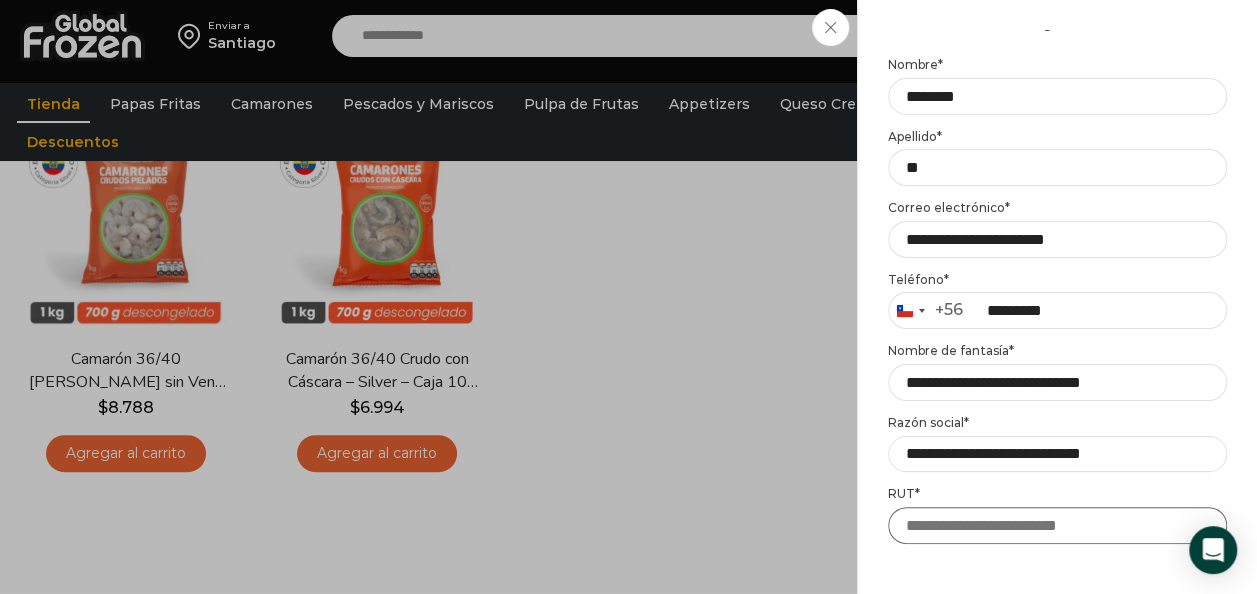 paste on "**********" 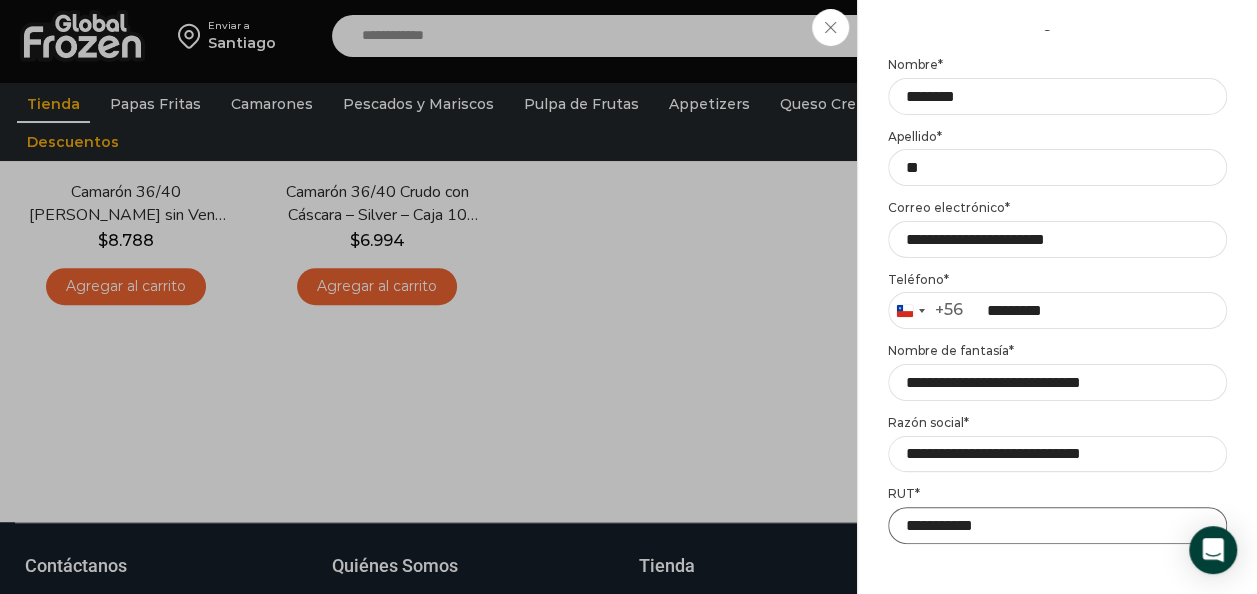 scroll, scrollTop: 494, scrollLeft: 0, axis: vertical 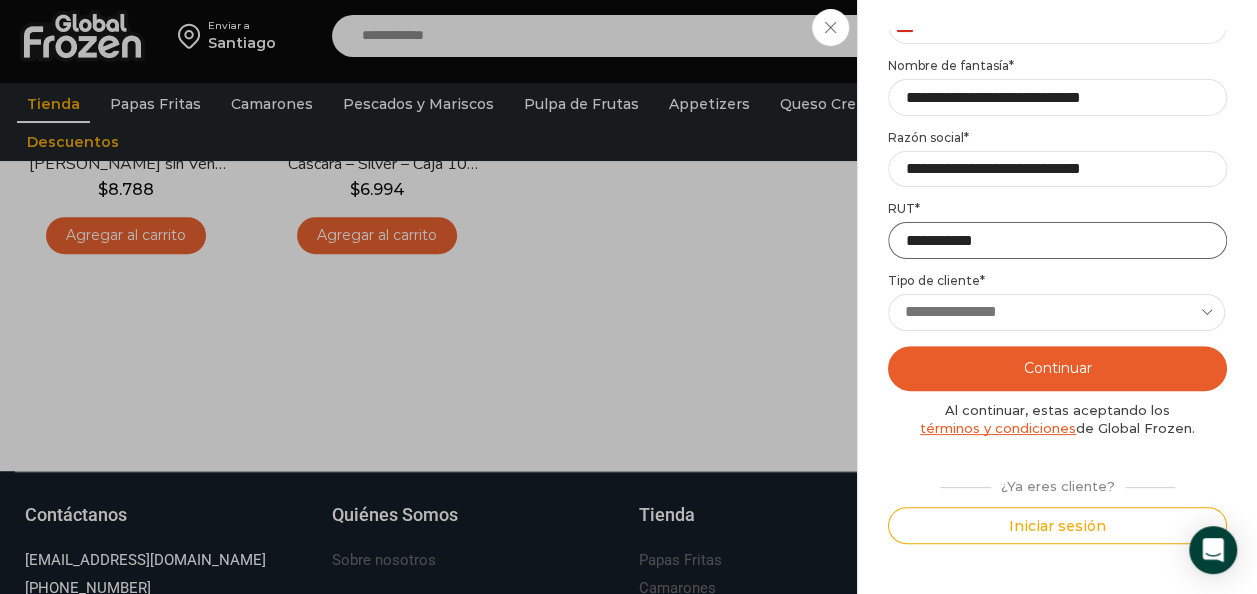 type on "**********" 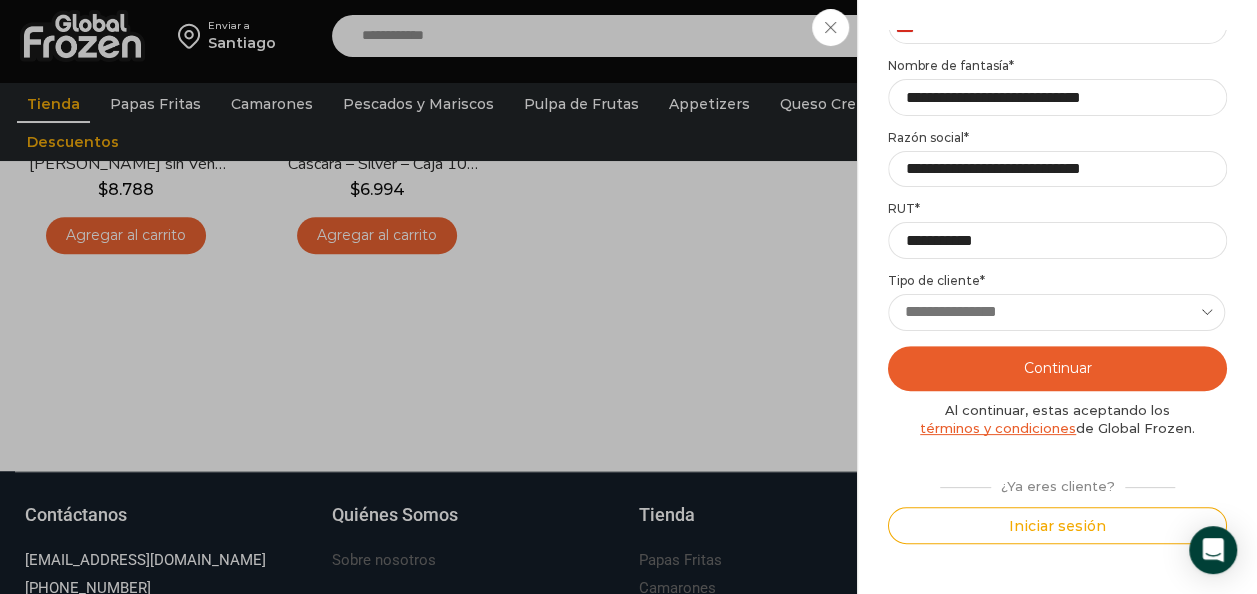 click on "**********" at bounding box center (1056, 312) 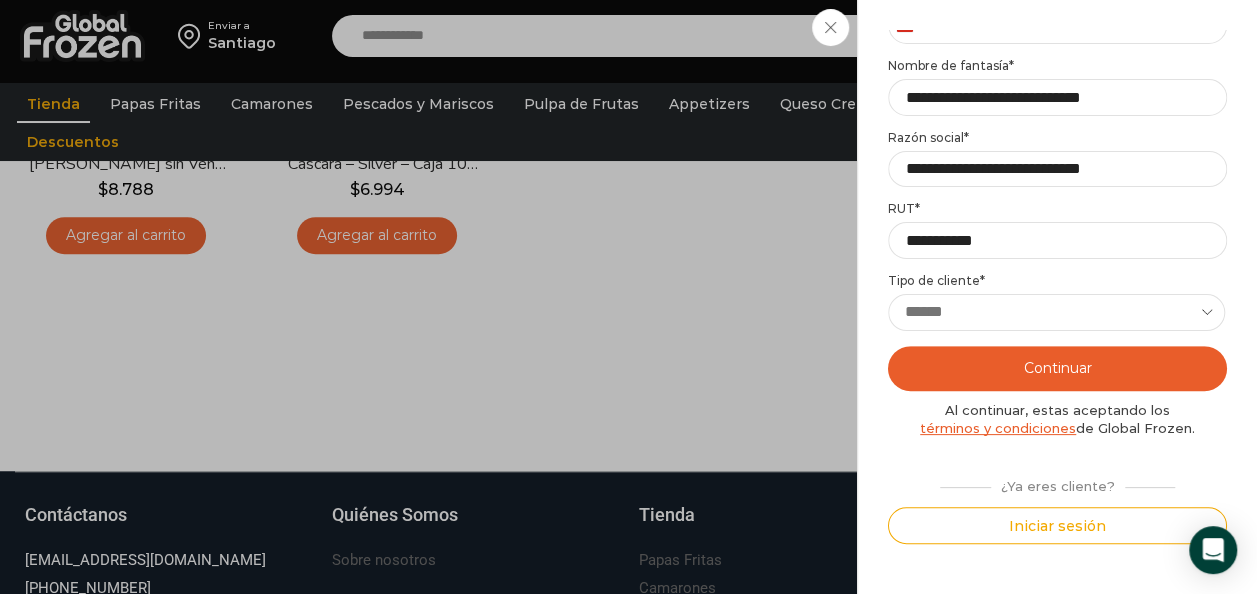 click on "**********" at bounding box center (1056, 312) 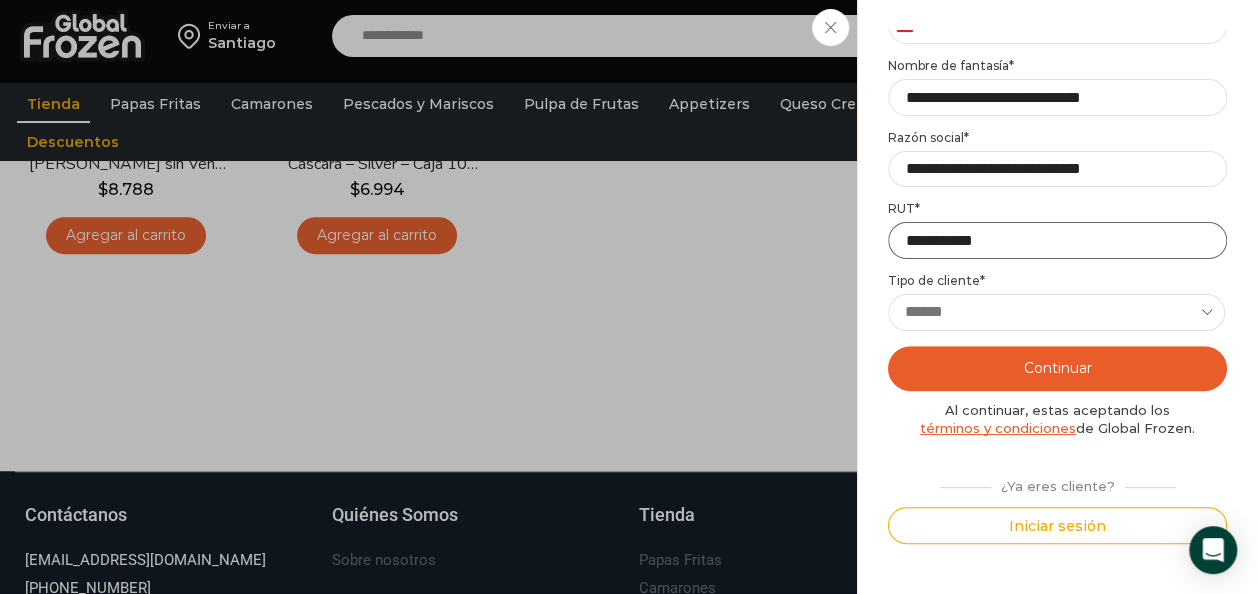 click on "**********" at bounding box center [1057, 240] 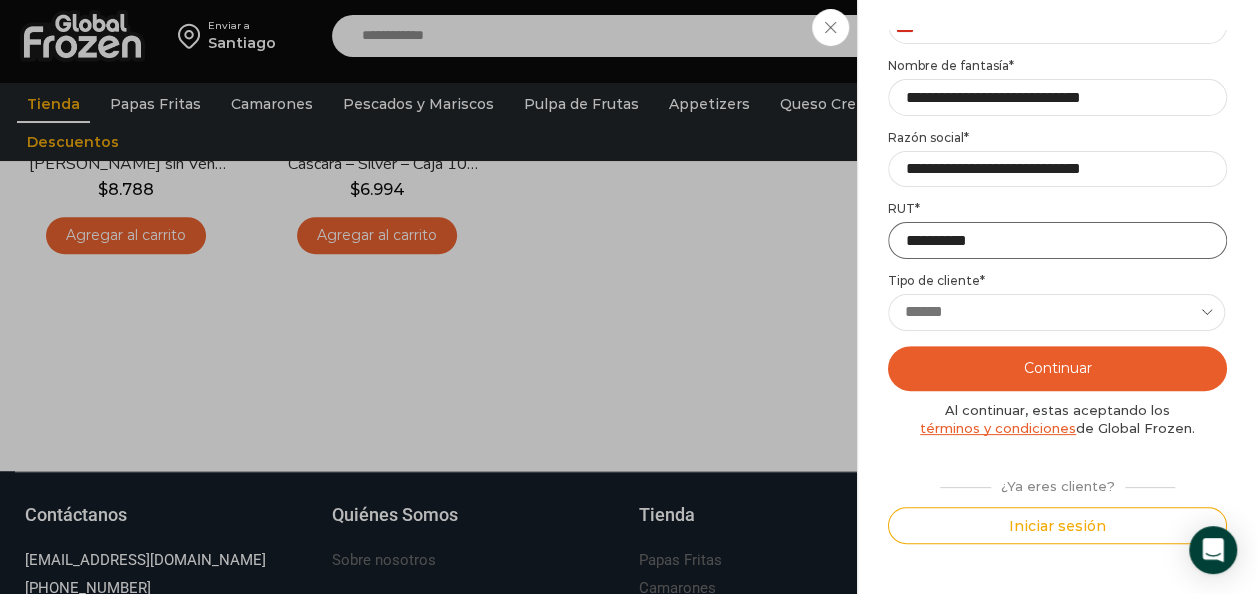type on "**********" 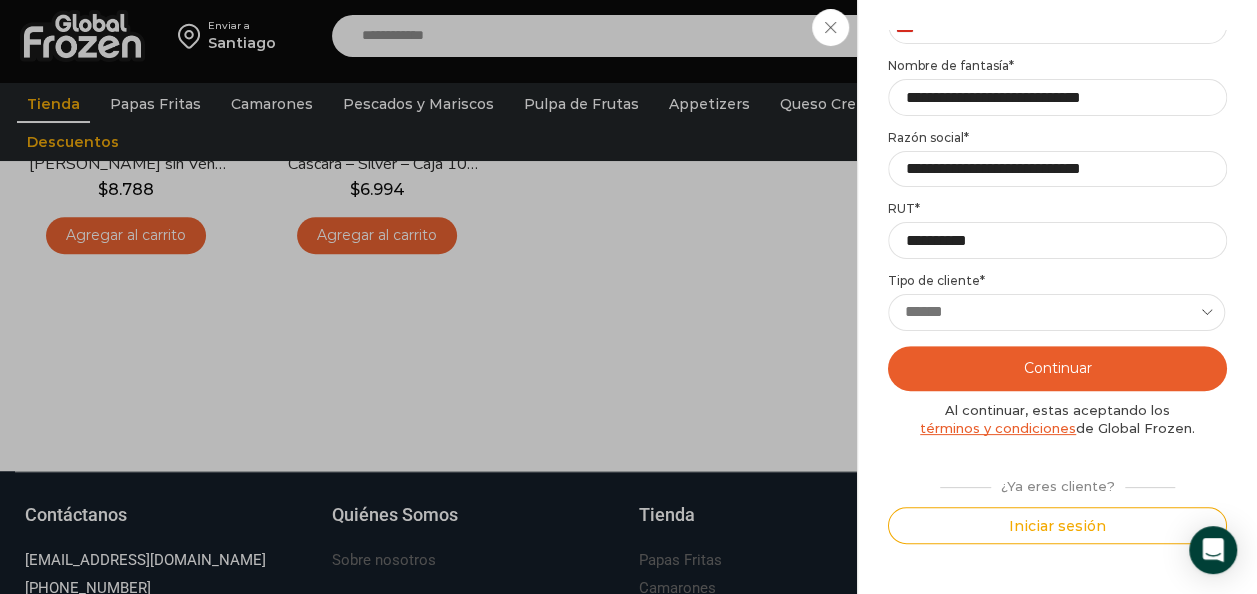 click on "Continuar" at bounding box center (1057, 368) 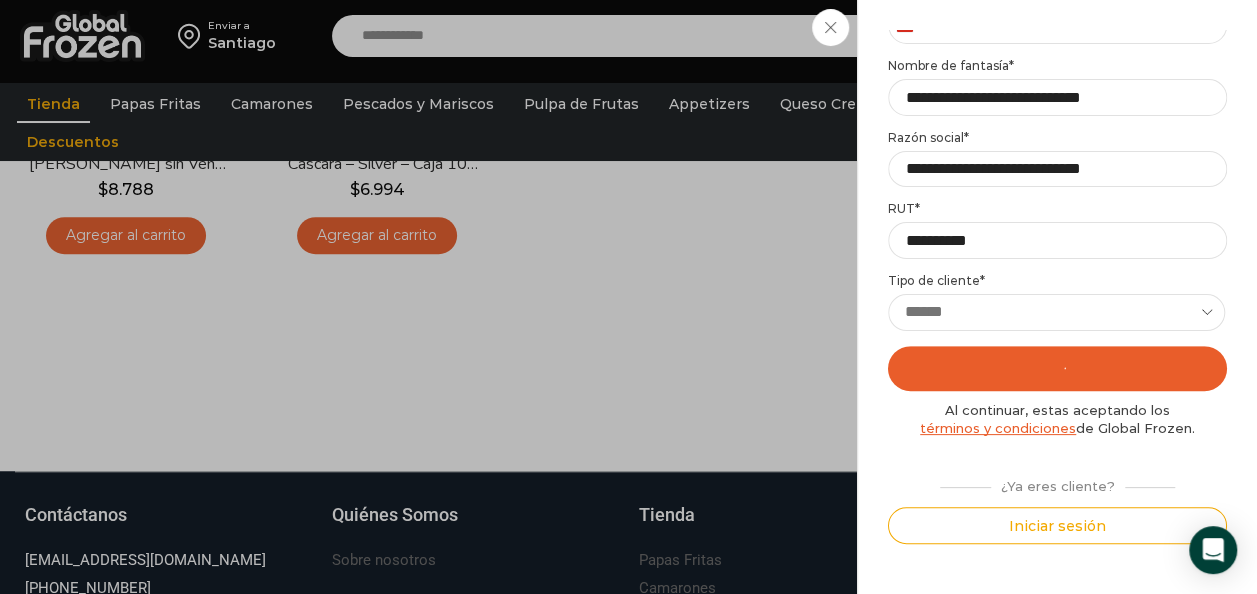 scroll, scrollTop: 0, scrollLeft: 0, axis: both 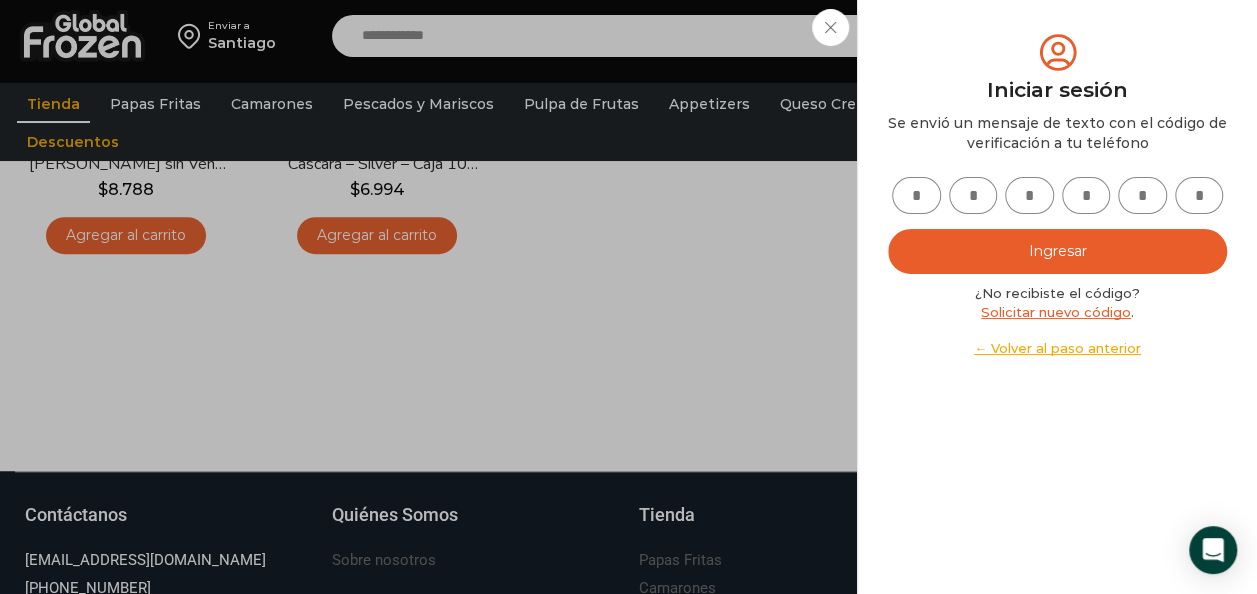 click at bounding box center [916, 195] 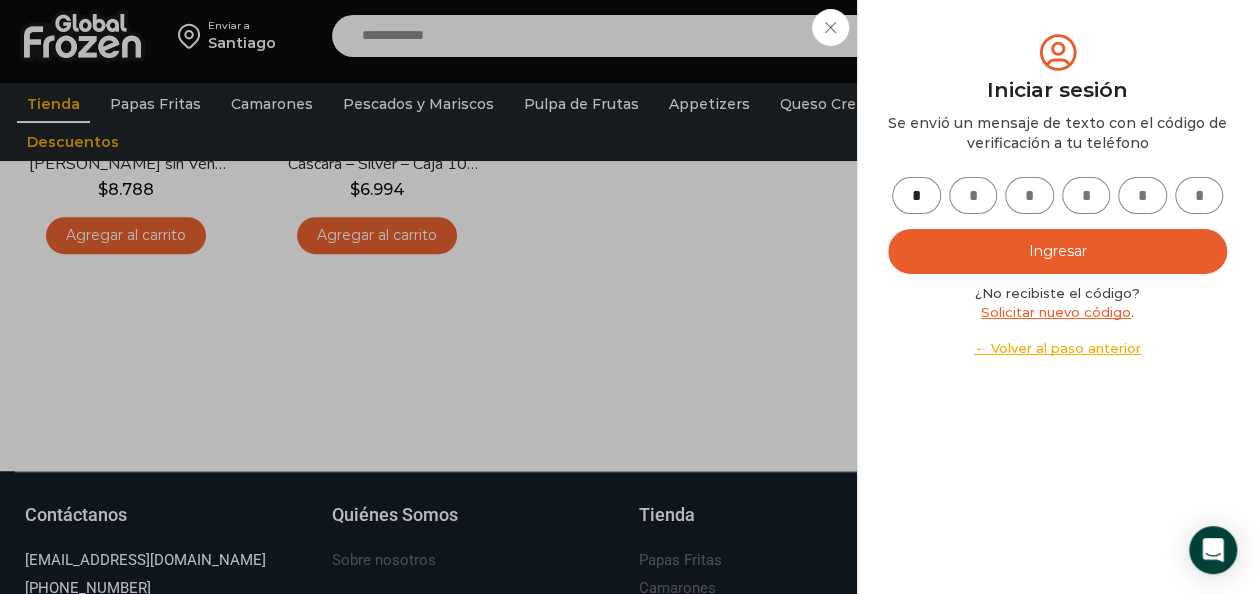 type on "*" 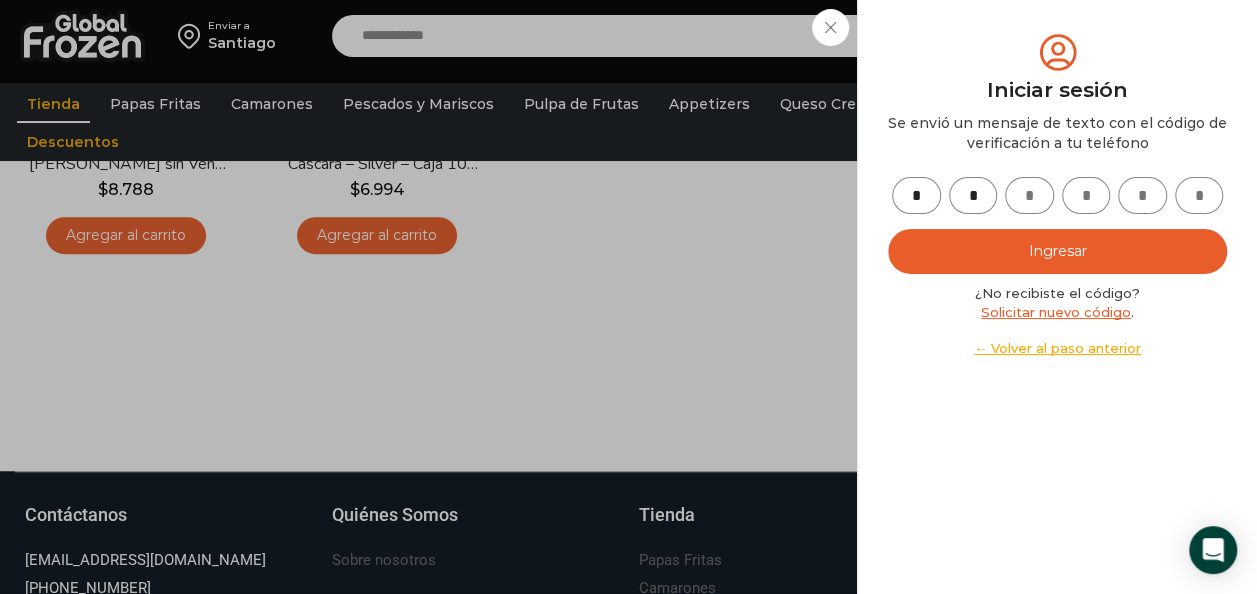 type on "*" 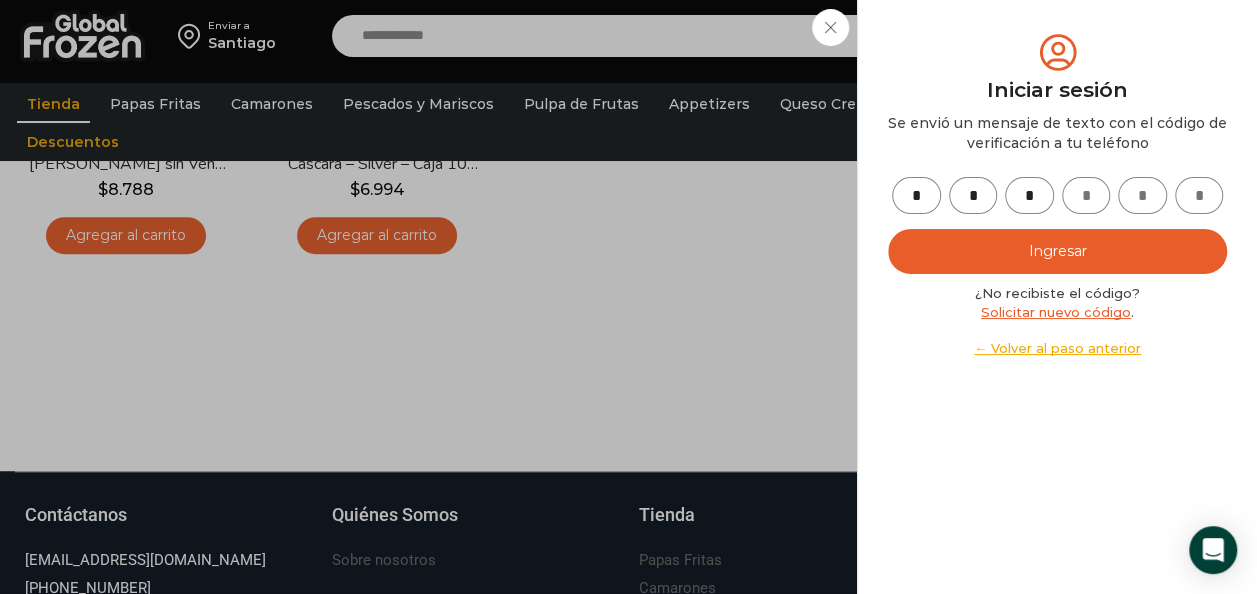 type on "*" 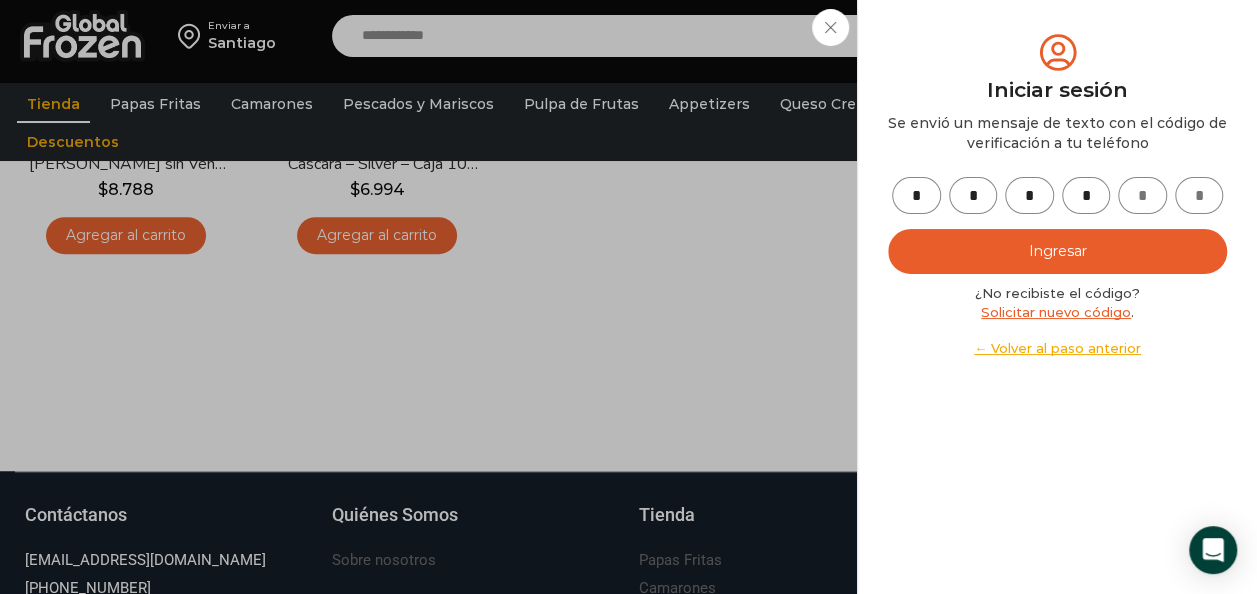 type on "*" 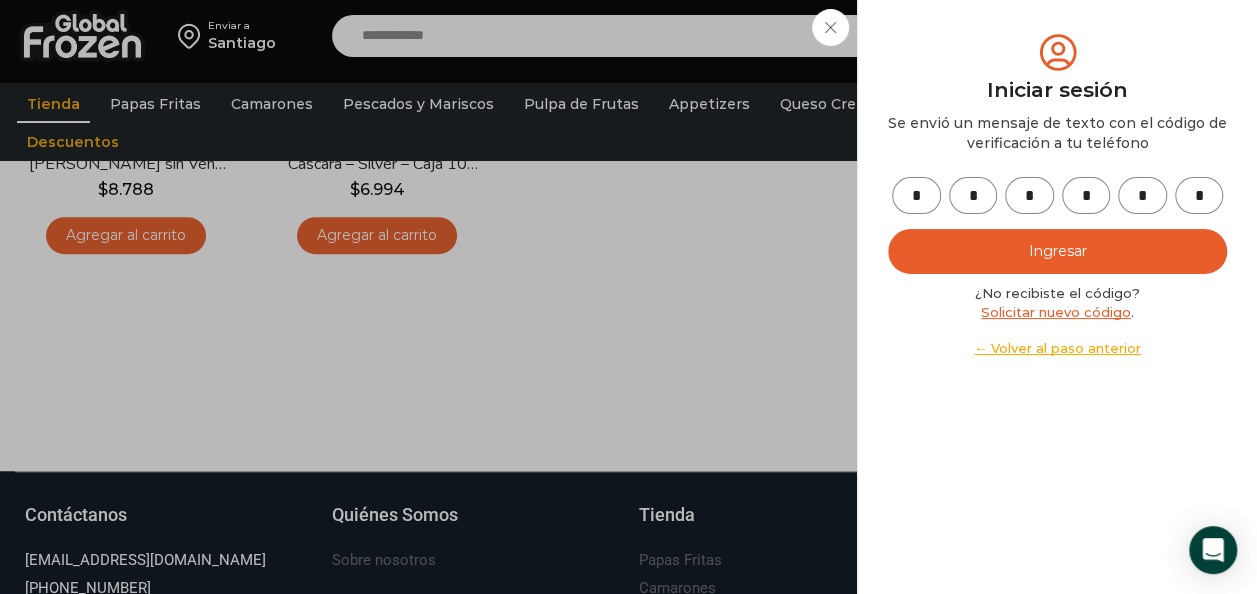 type on "*" 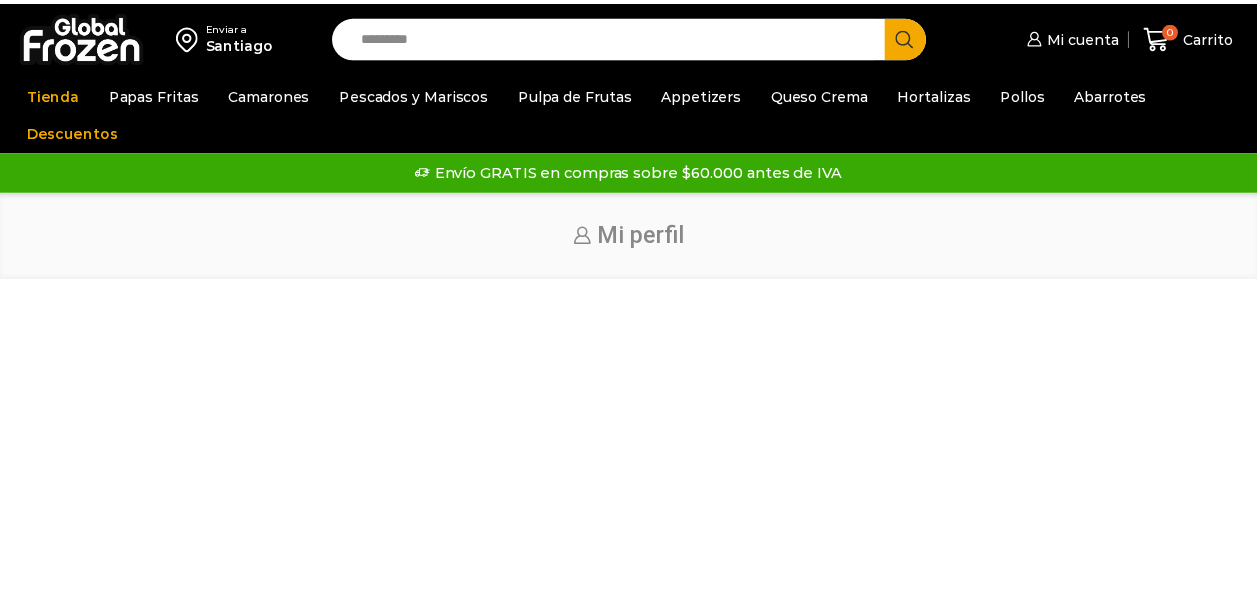 scroll, scrollTop: 0, scrollLeft: 0, axis: both 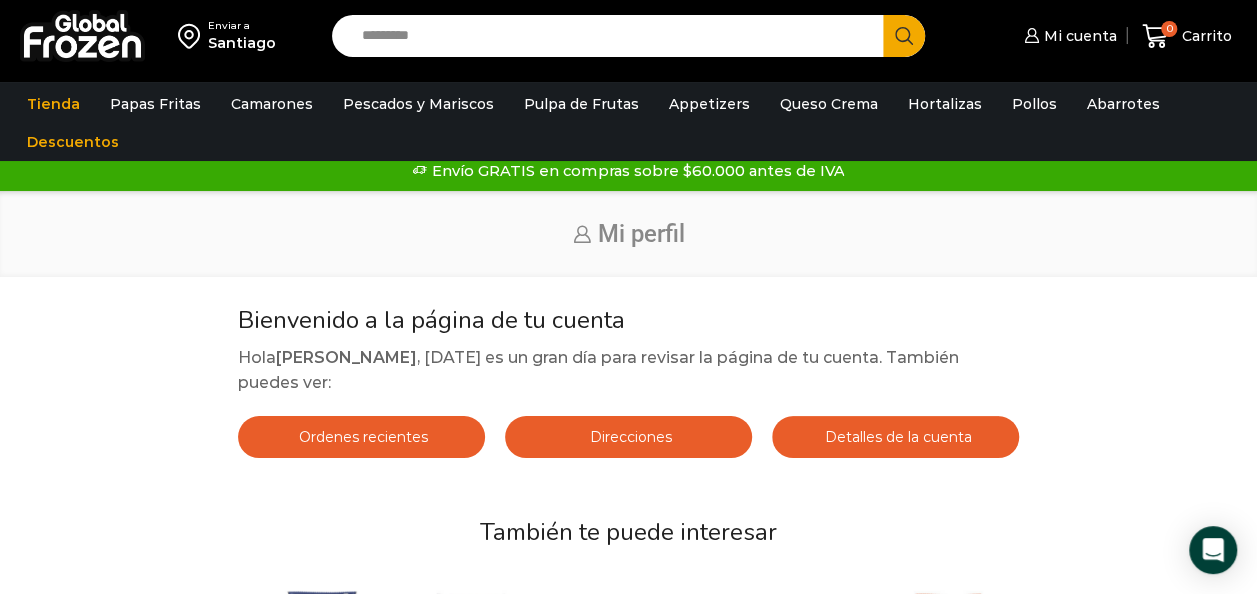 click on "Search input" at bounding box center [613, 36] 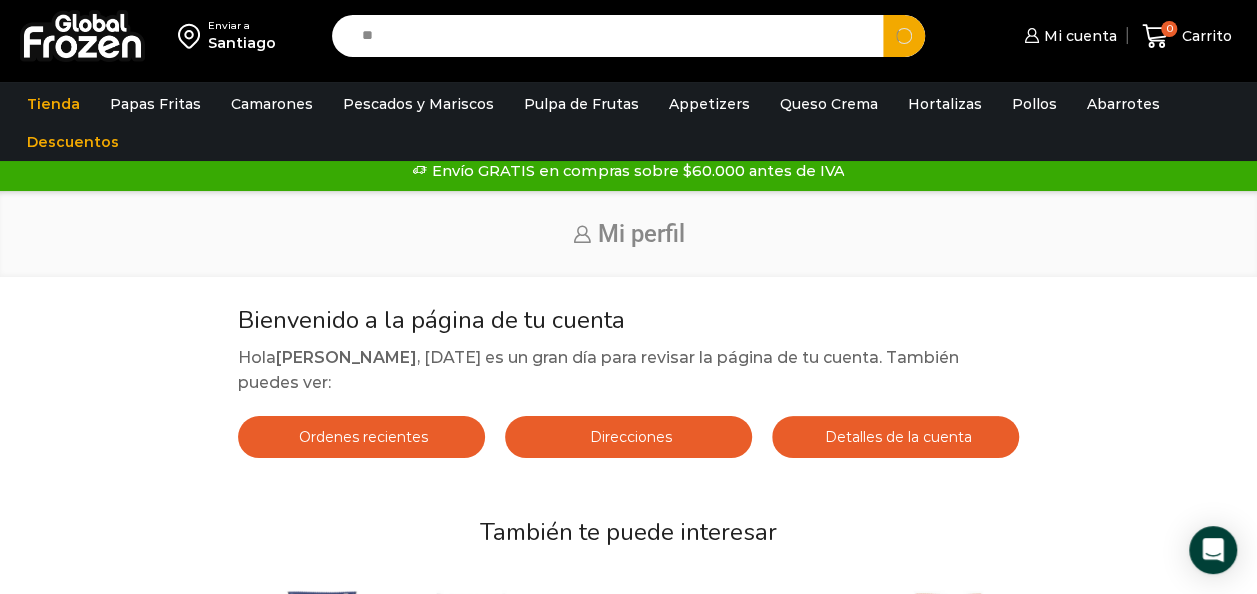 type on "*" 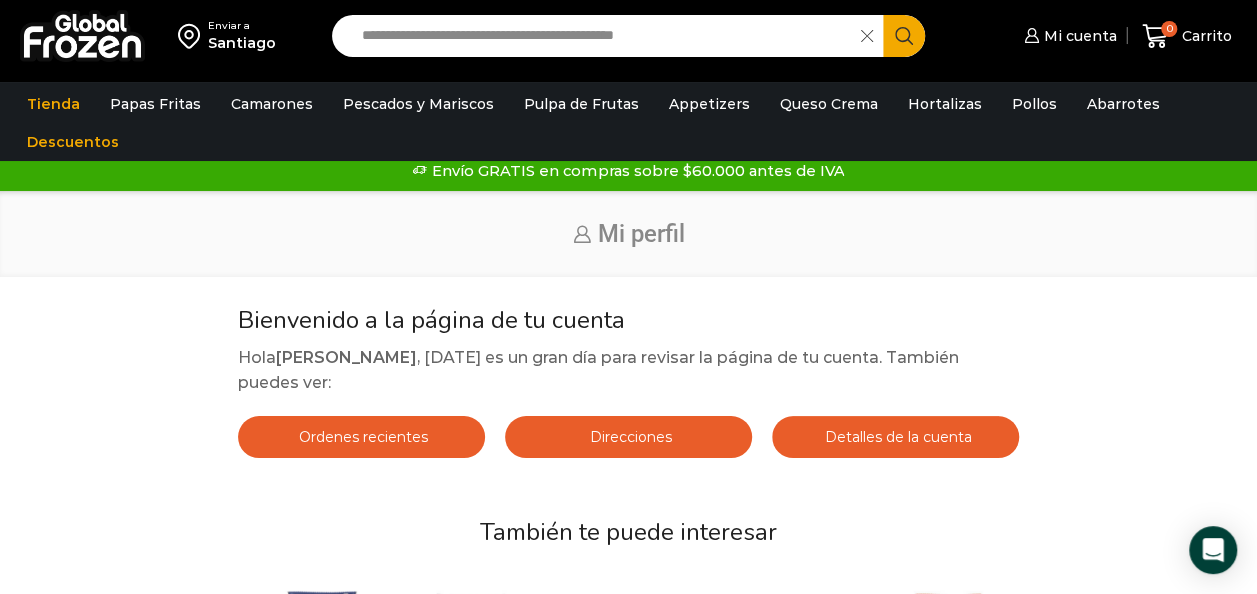 click on "**********" at bounding box center [602, 36] 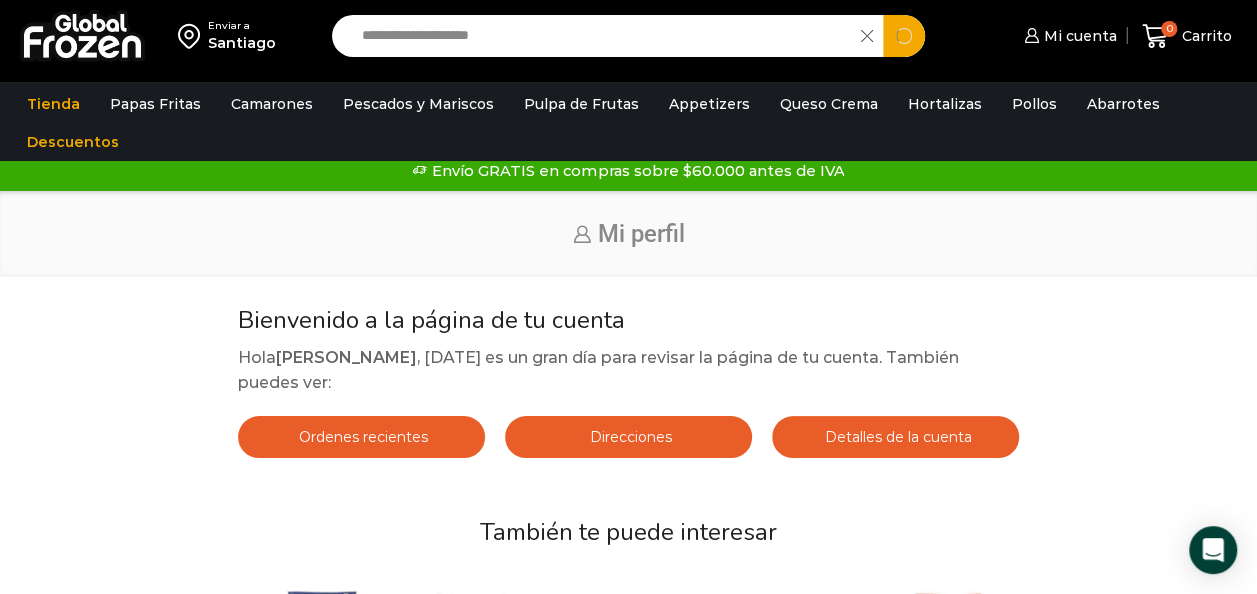 type on "**********" 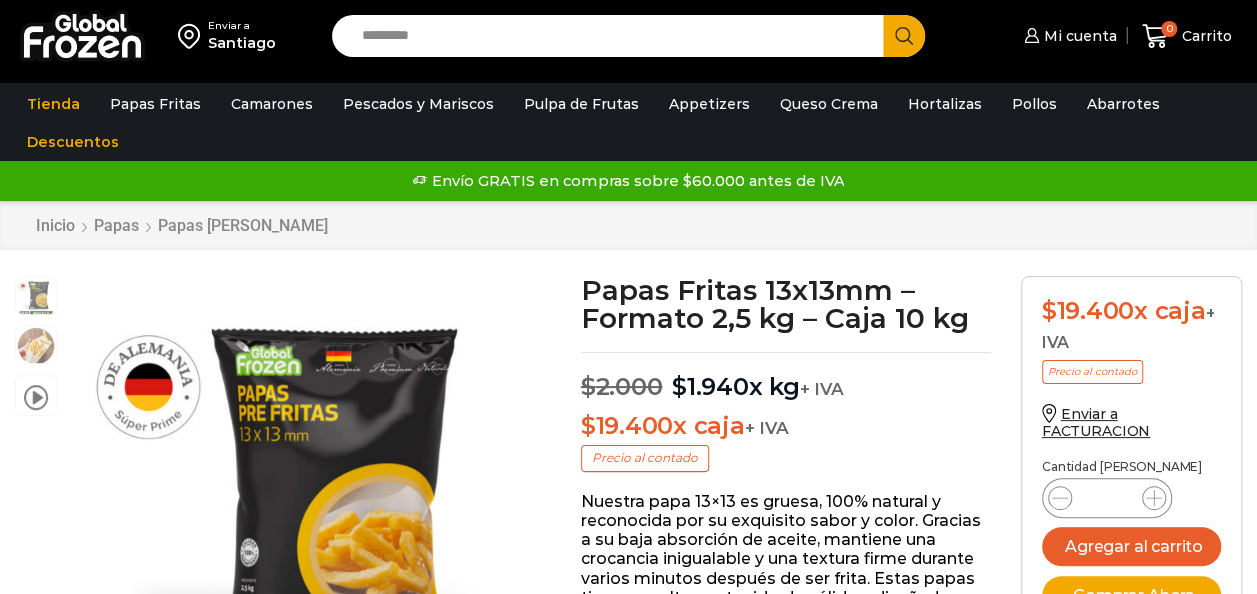 scroll, scrollTop: 1, scrollLeft: 0, axis: vertical 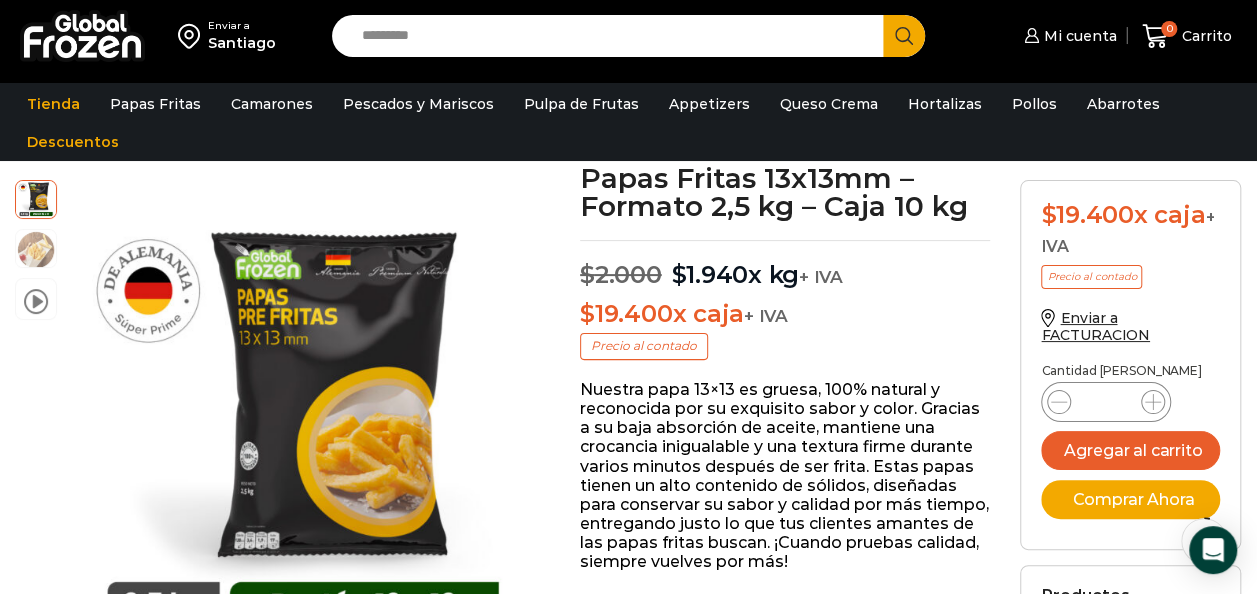 click on "*" at bounding box center [1106, 402] 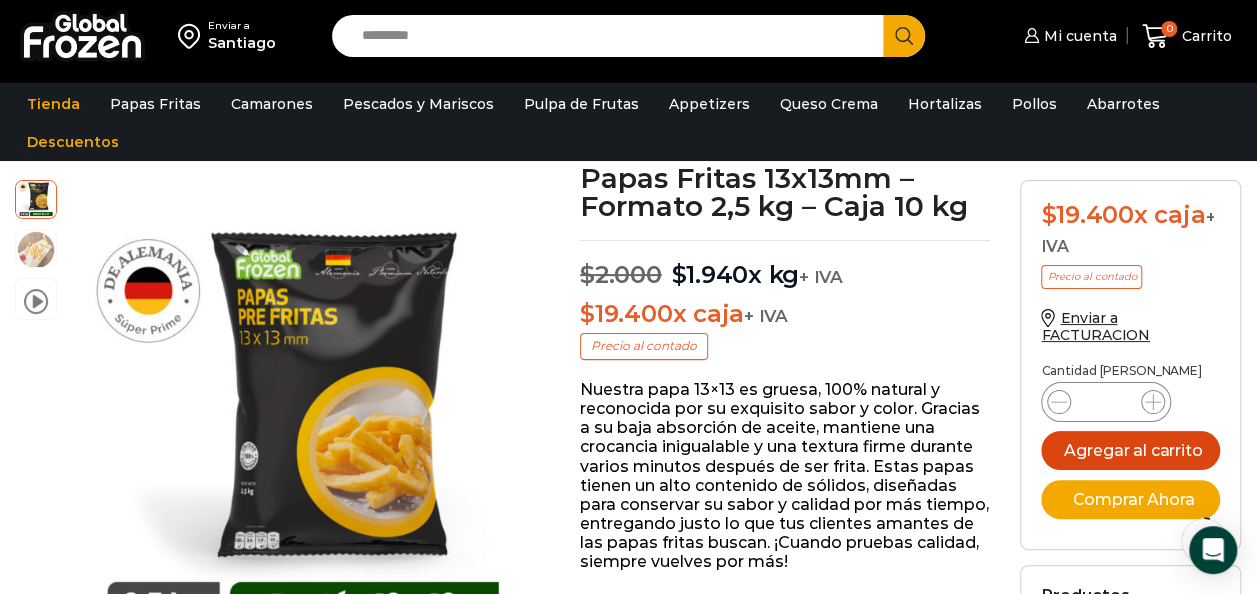 type on "**" 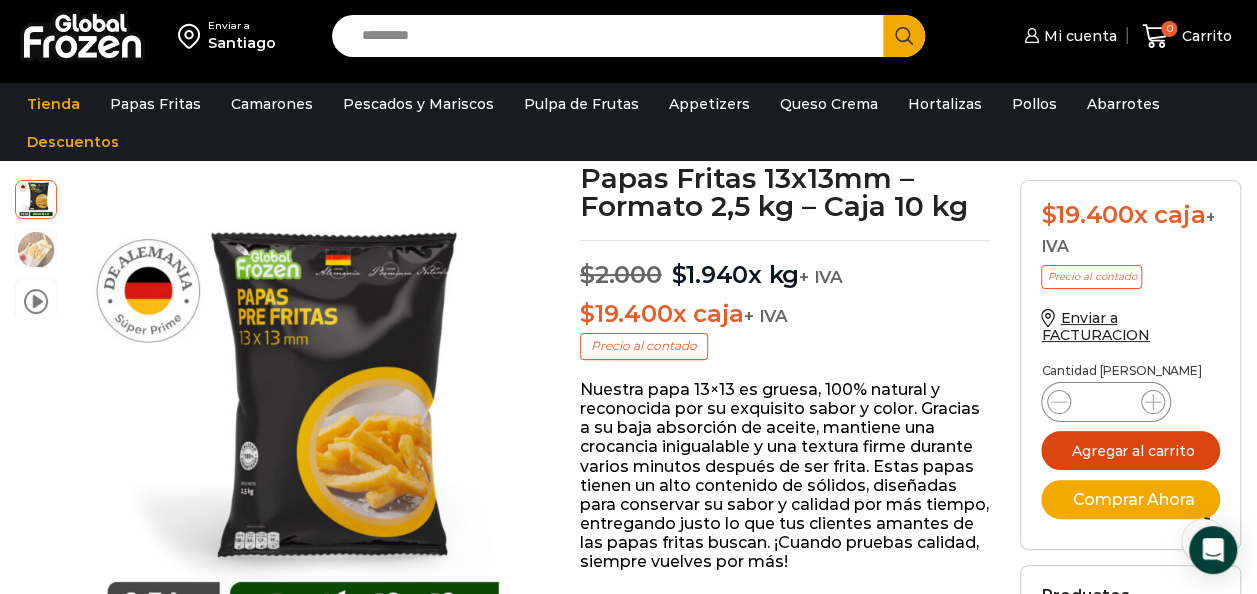 click on "Agregar al carrito" at bounding box center [1130, 450] 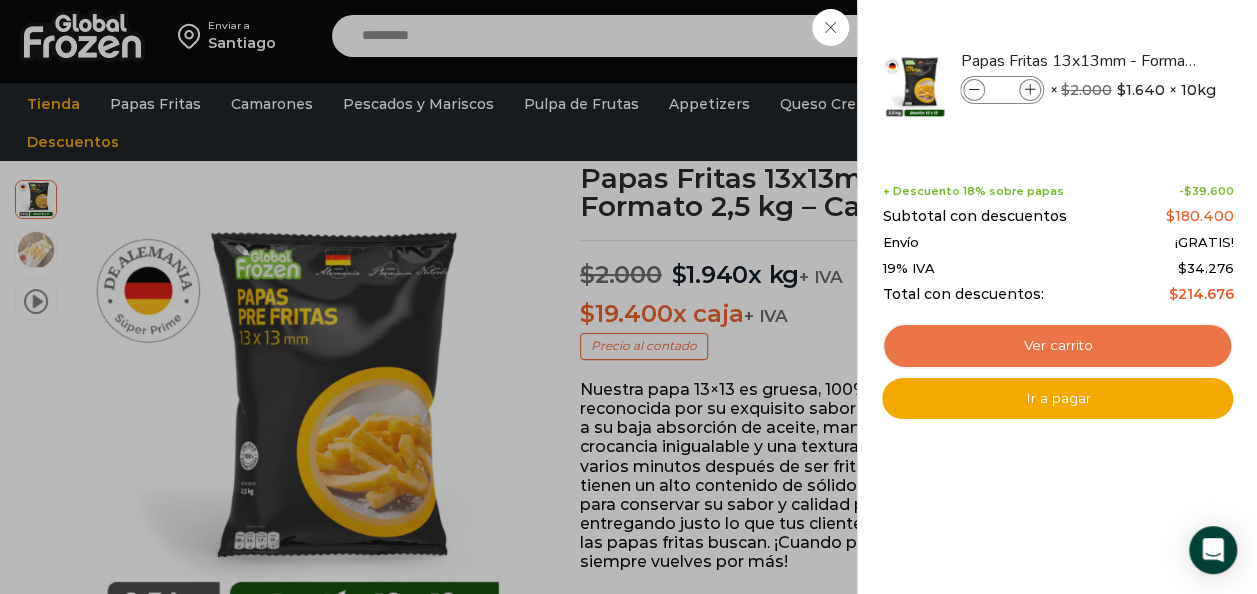 click on "Ver carrito" at bounding box center (1057, 346) 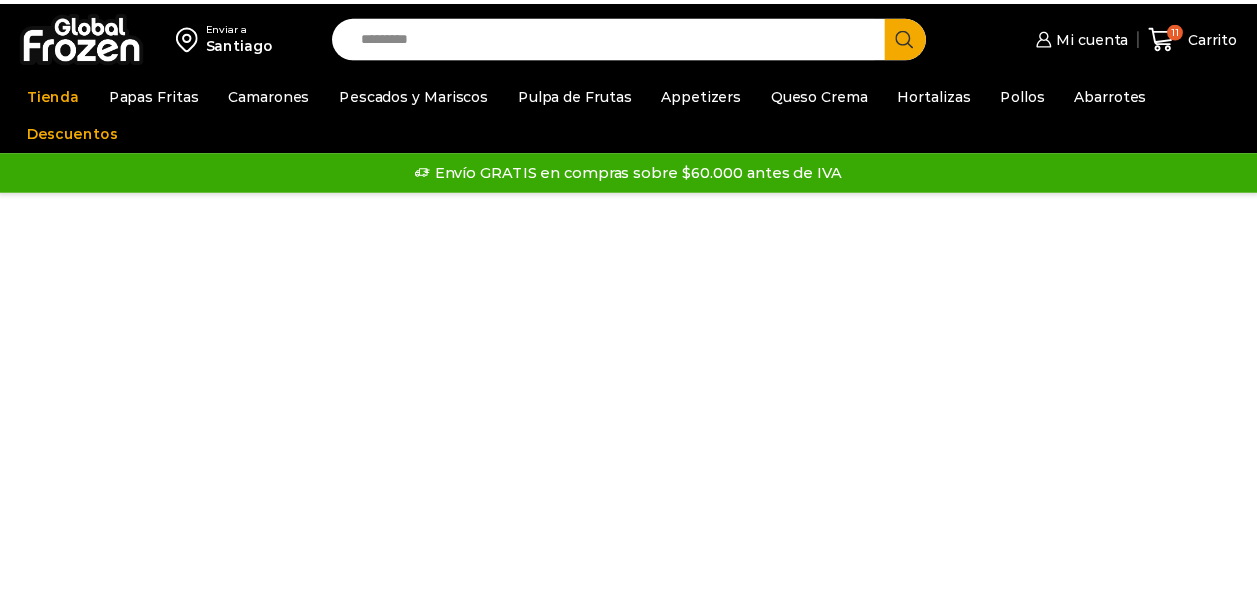 scroll, scrollTop: 0, scrollLeft: 0, axis: both 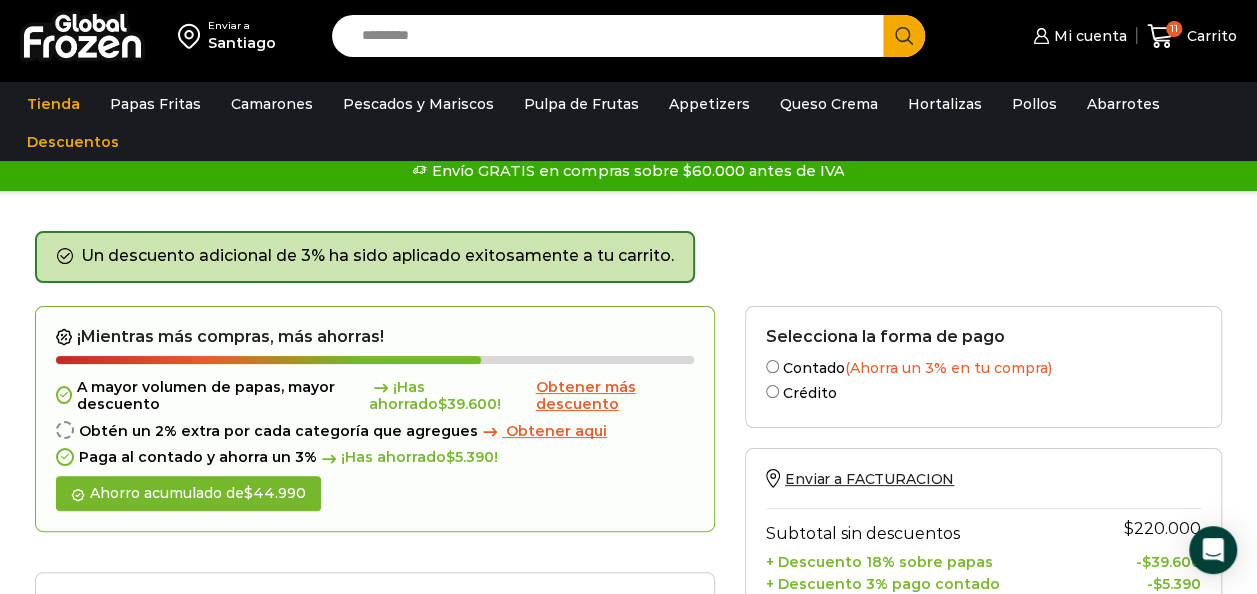 drag, startPoint x: 1256, startPoint y: 160, endPoint x: 1270, endPoint y: 240, distance: 81.21576 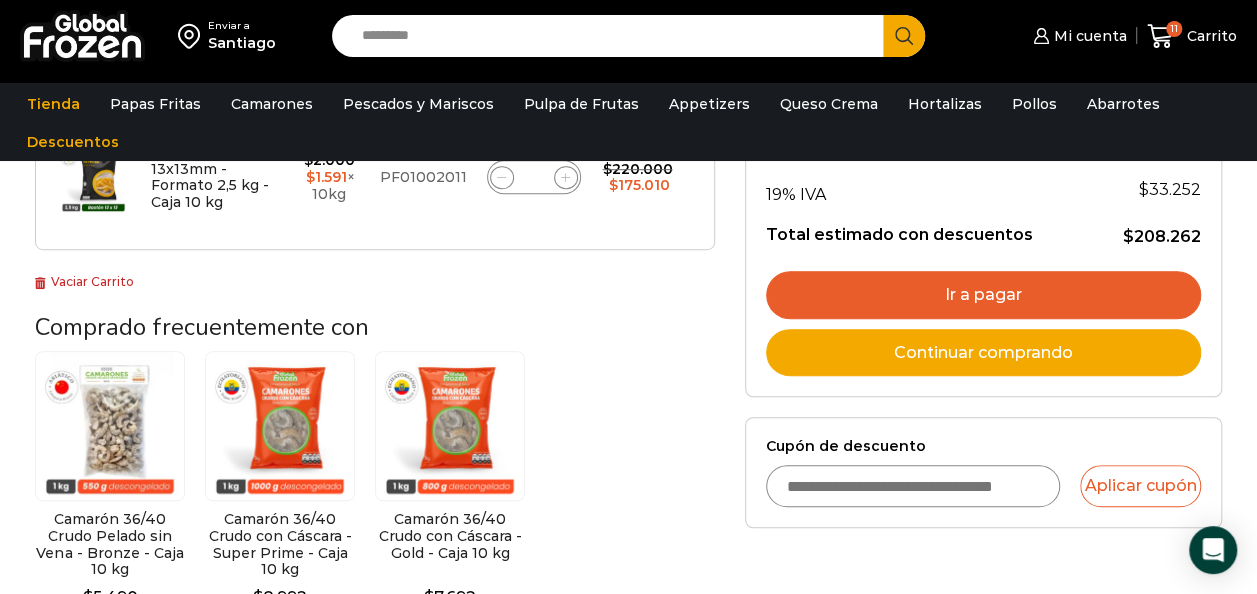 scroll, scrollTop: 528, scrollLeft: 0, axis: vertical 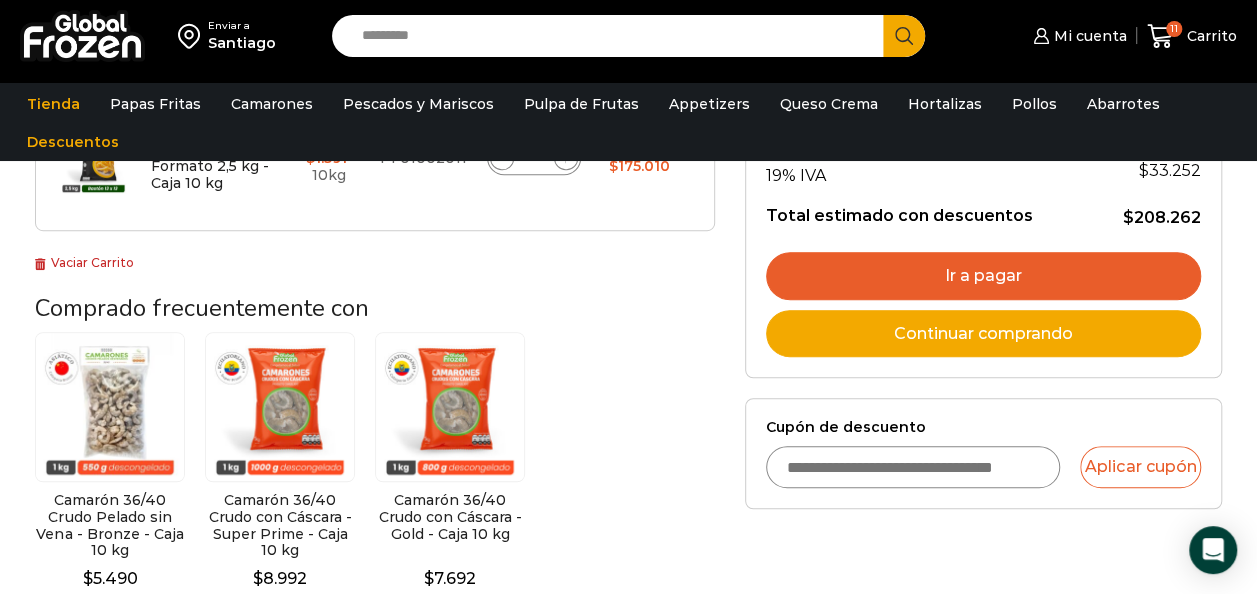 click on "Cupón de descuento" at bounding box center (913, 467) 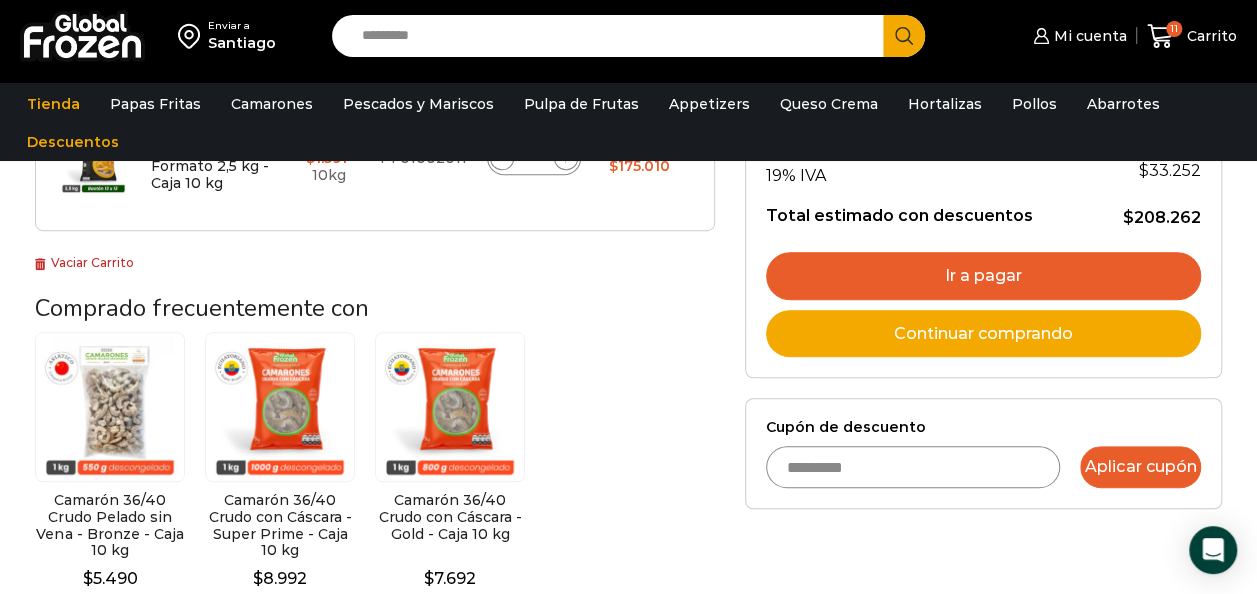 type on "*********" 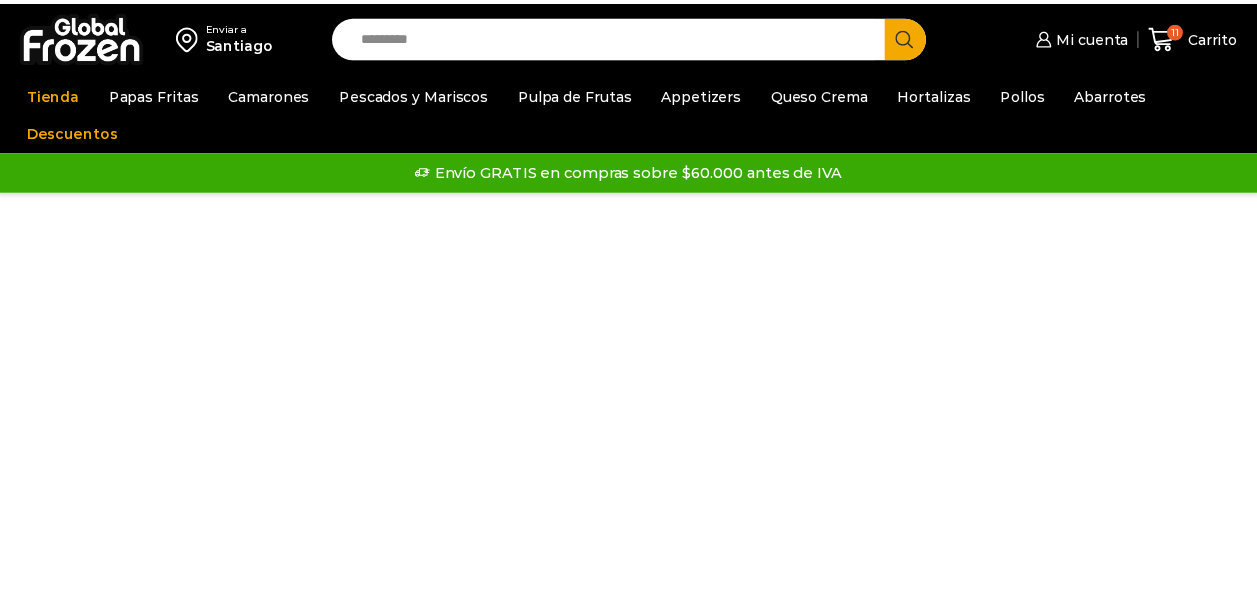 scroll, scrollTop: 0, scrollLeft: 0, axis: both 